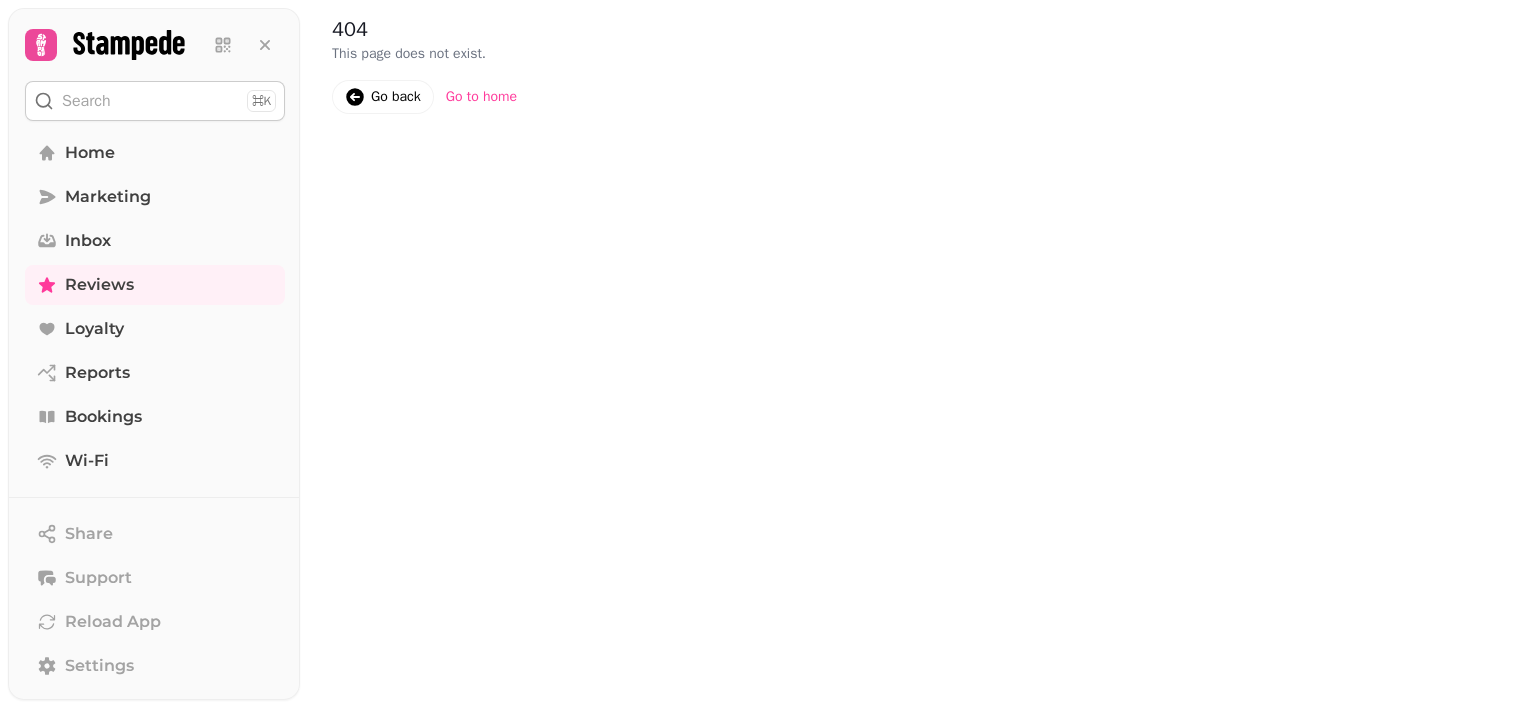 scroll, scrollTop: 0, scrollLeft: 0, axis: both 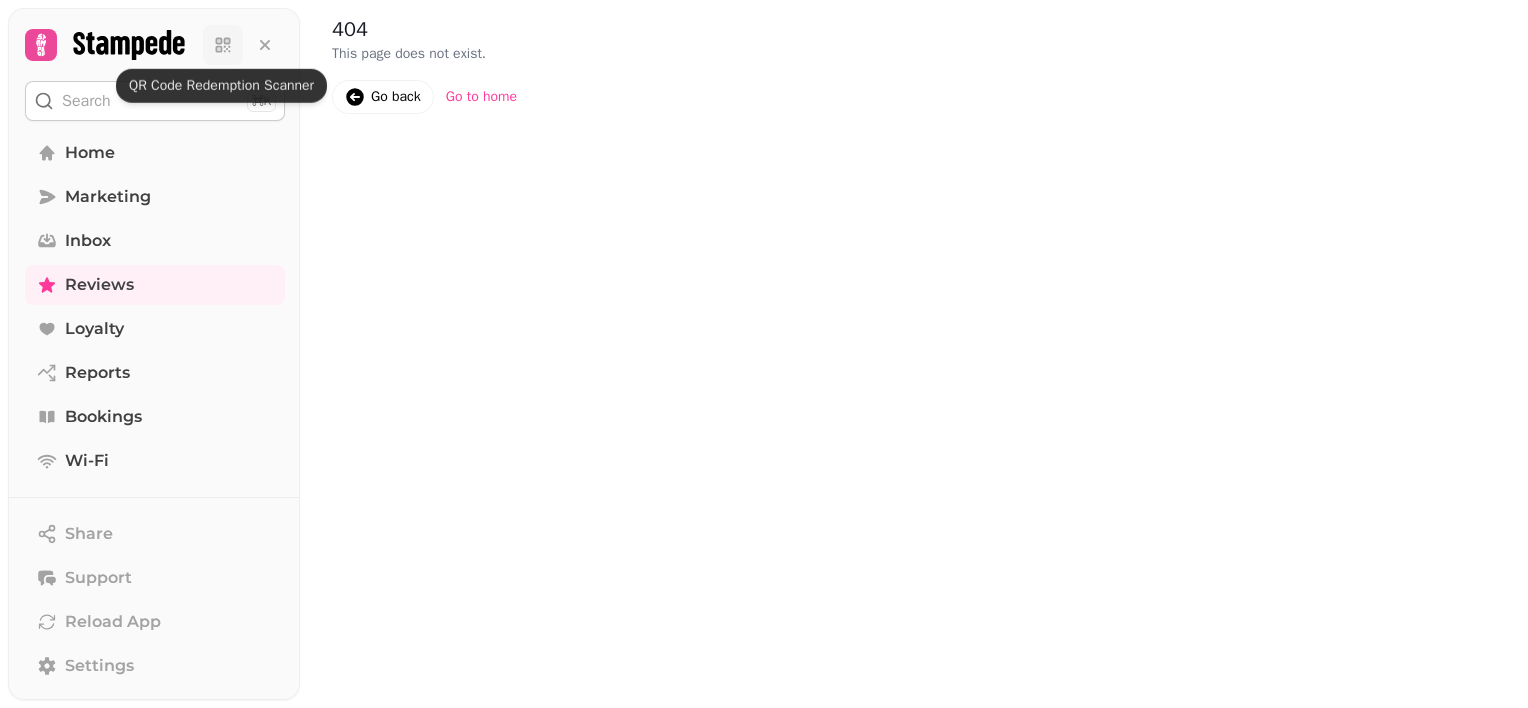 click 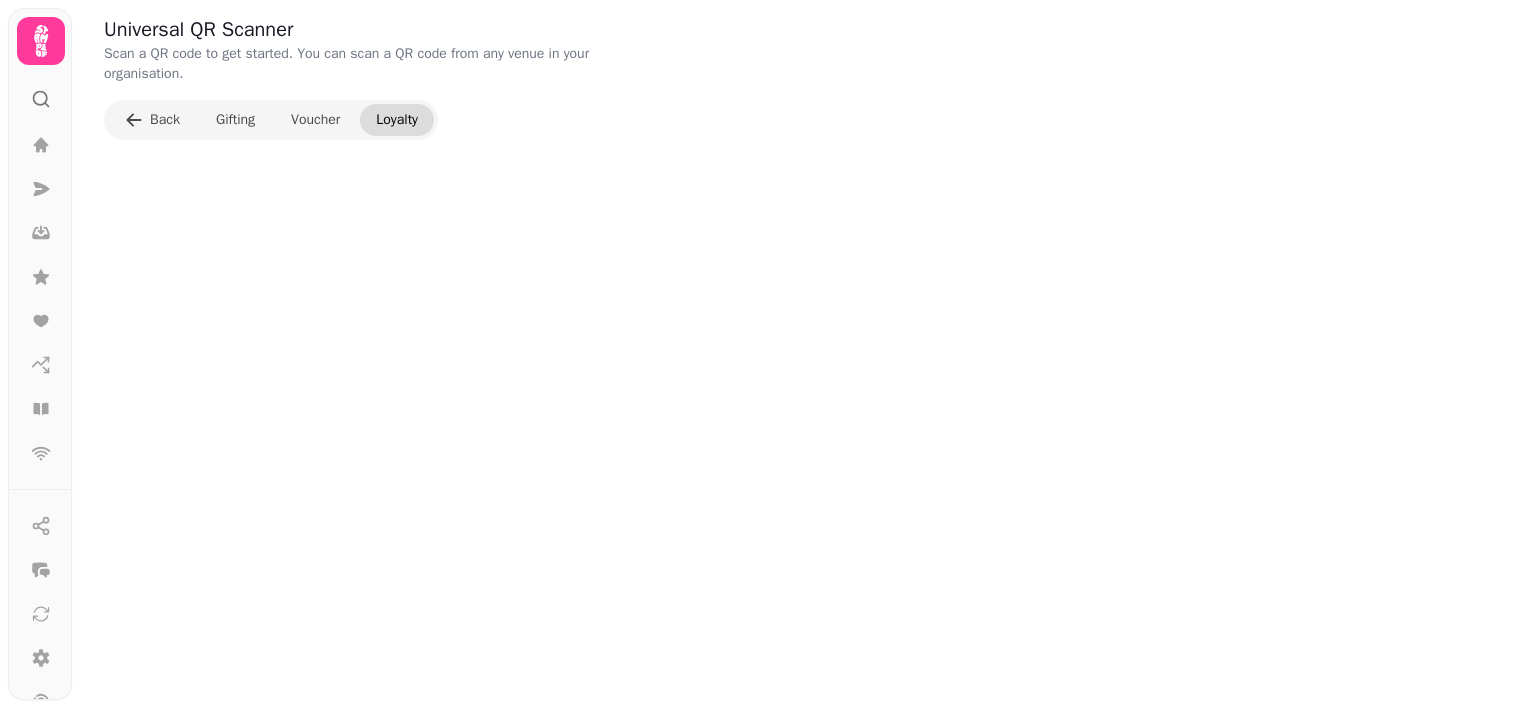 click on "Loyalty" at bounding box center (397, 120) 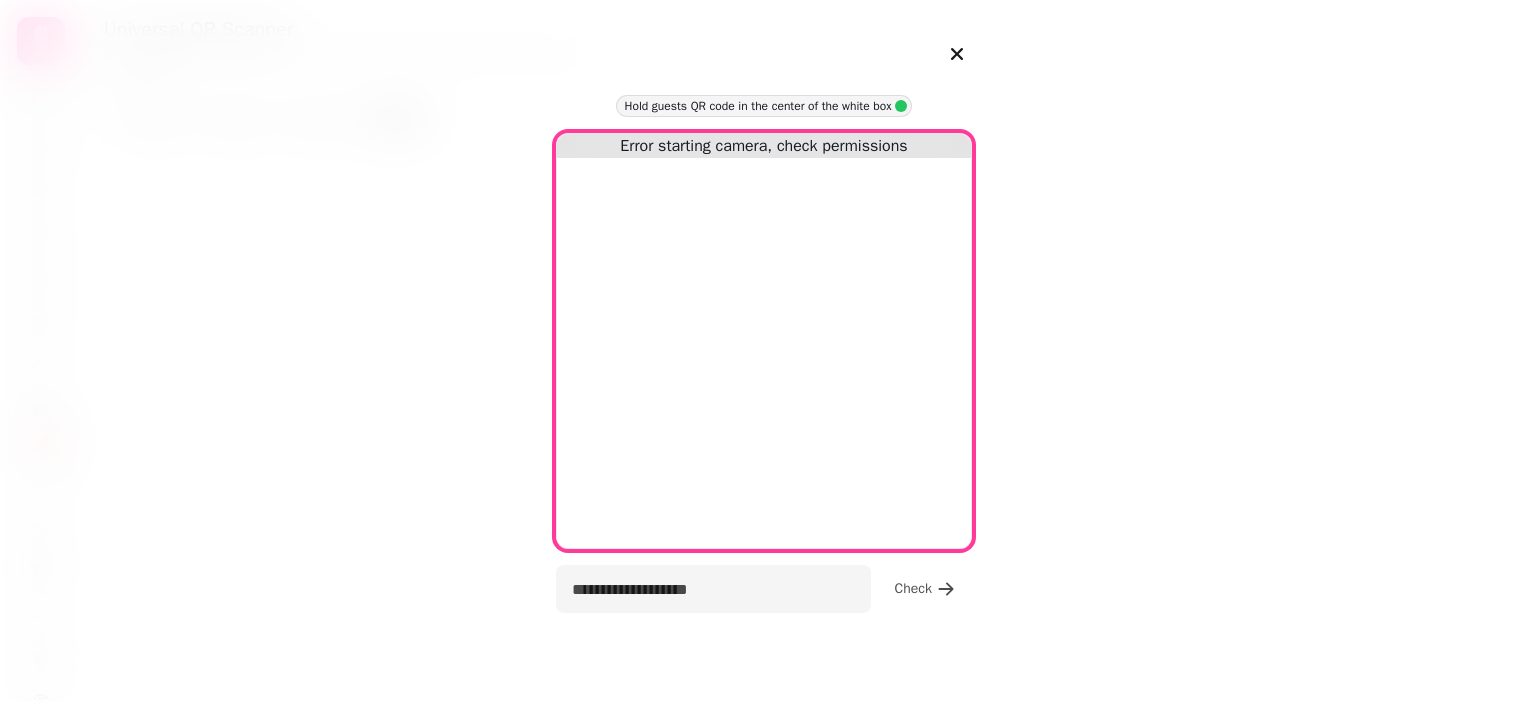 click on "Hold guests QR code in the center of the white box Error starting camera, check permissions Check" at bounding box center (764, 354) 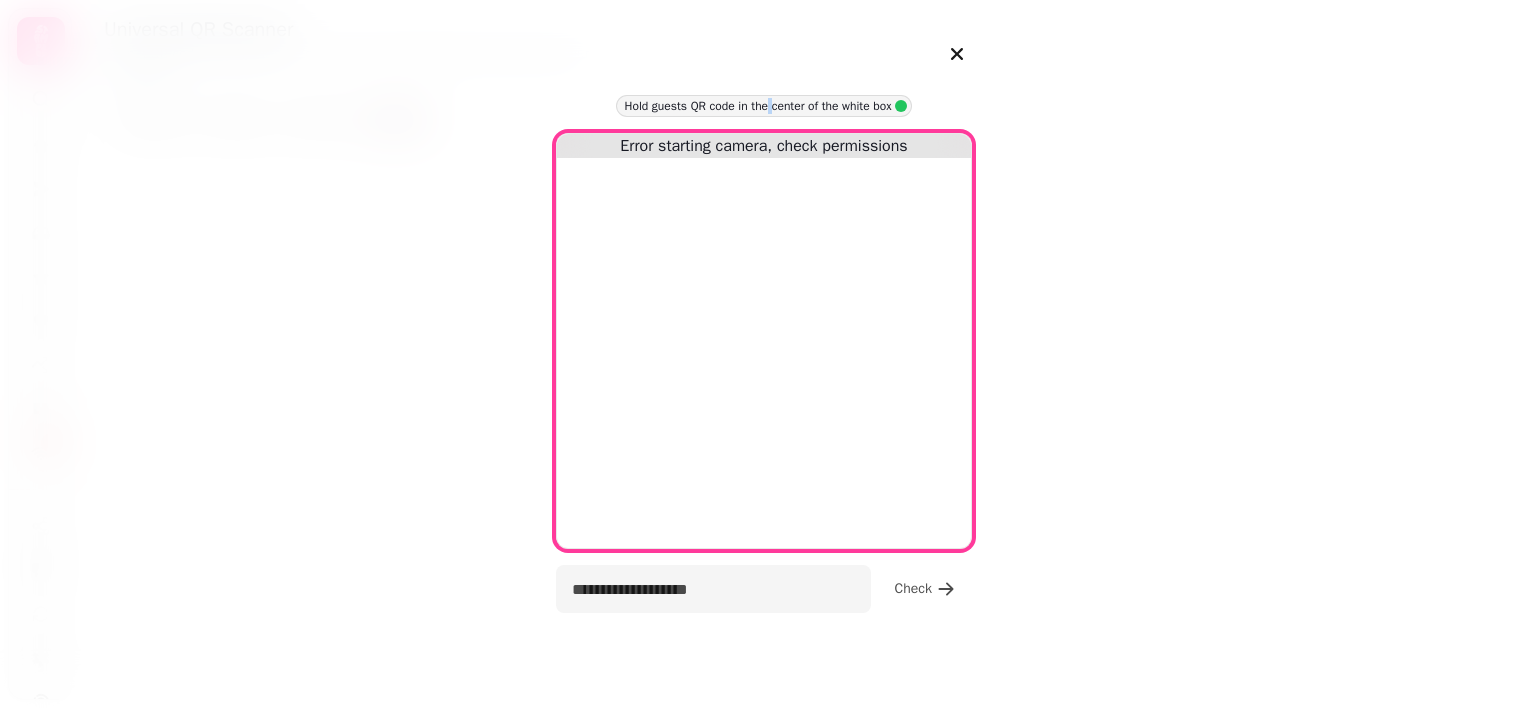 click on "Hold guests QR code in the center of the white box Error starting camera, check permissions Check" at bounding box center [764, 354] 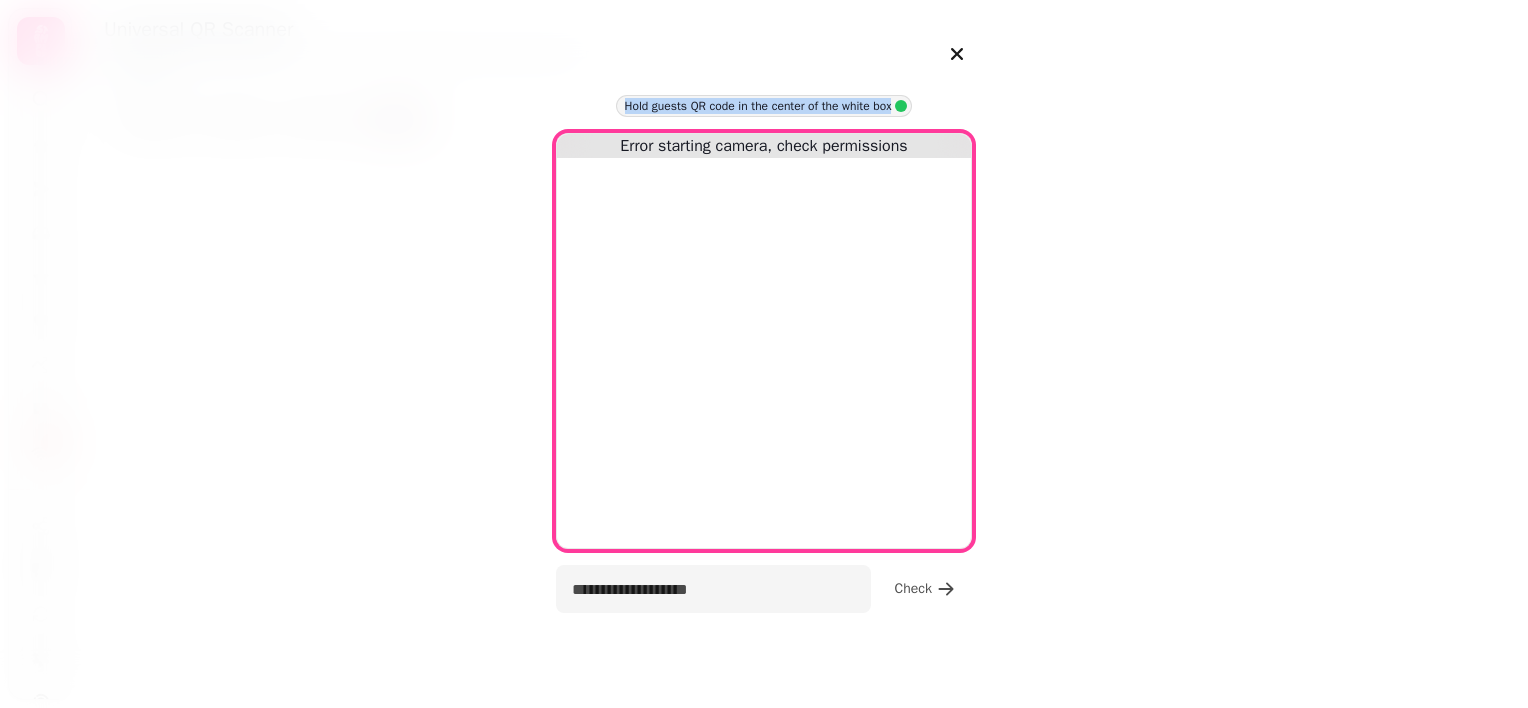 click on "Hold guests QR code in the center of the white box Error starting camera, check permissions Check" at bounding box center (764, 354) 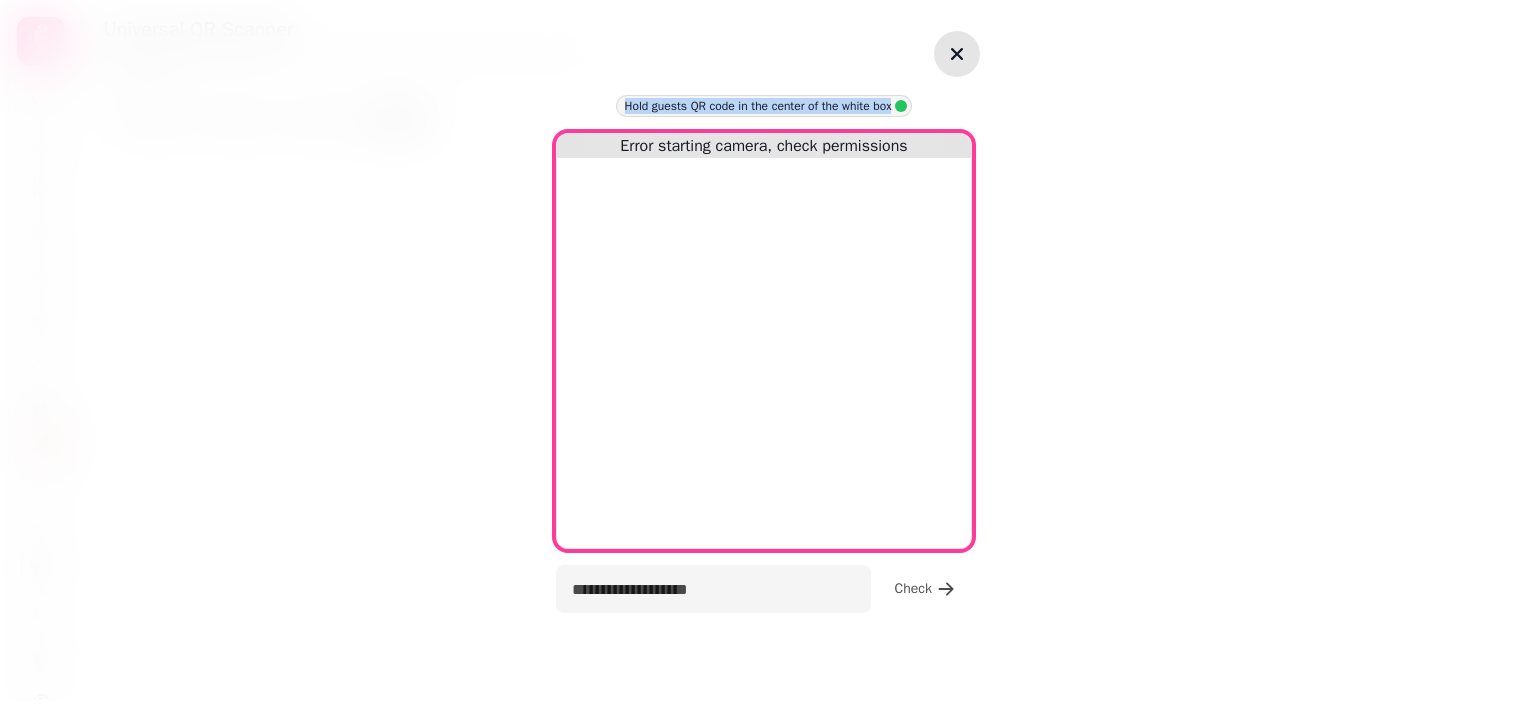 click 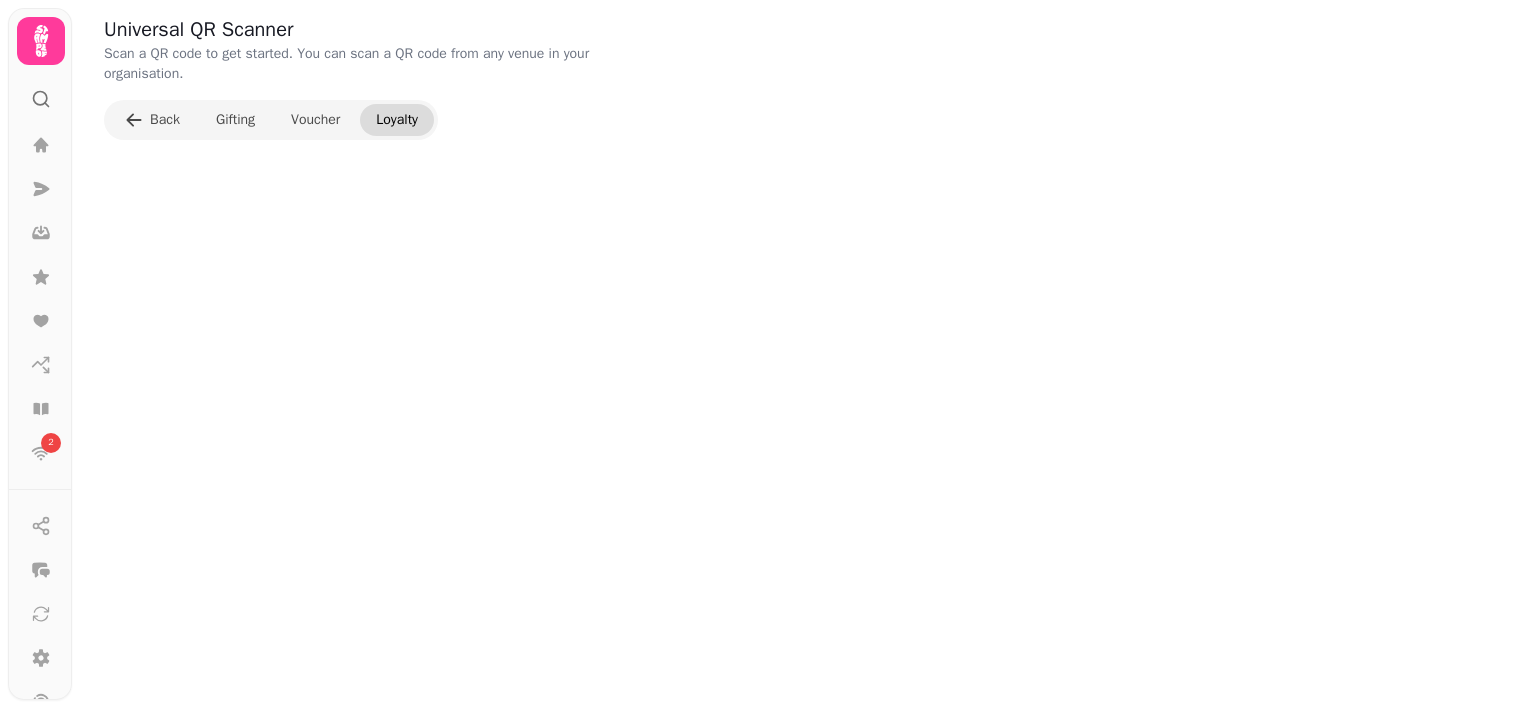 click on "Loyalty" at bounding box center [397, 120] 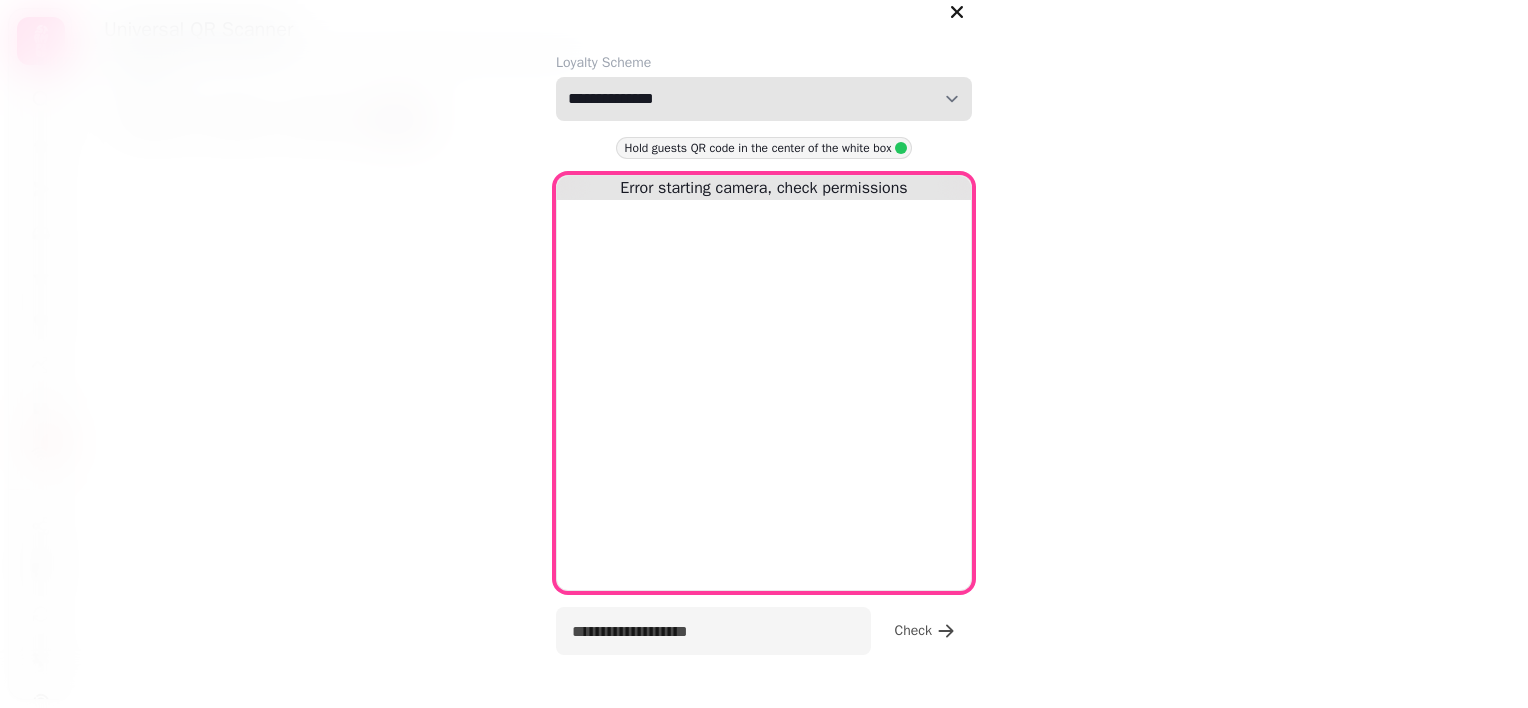 click on "**********" at bounding box center (764, 99) 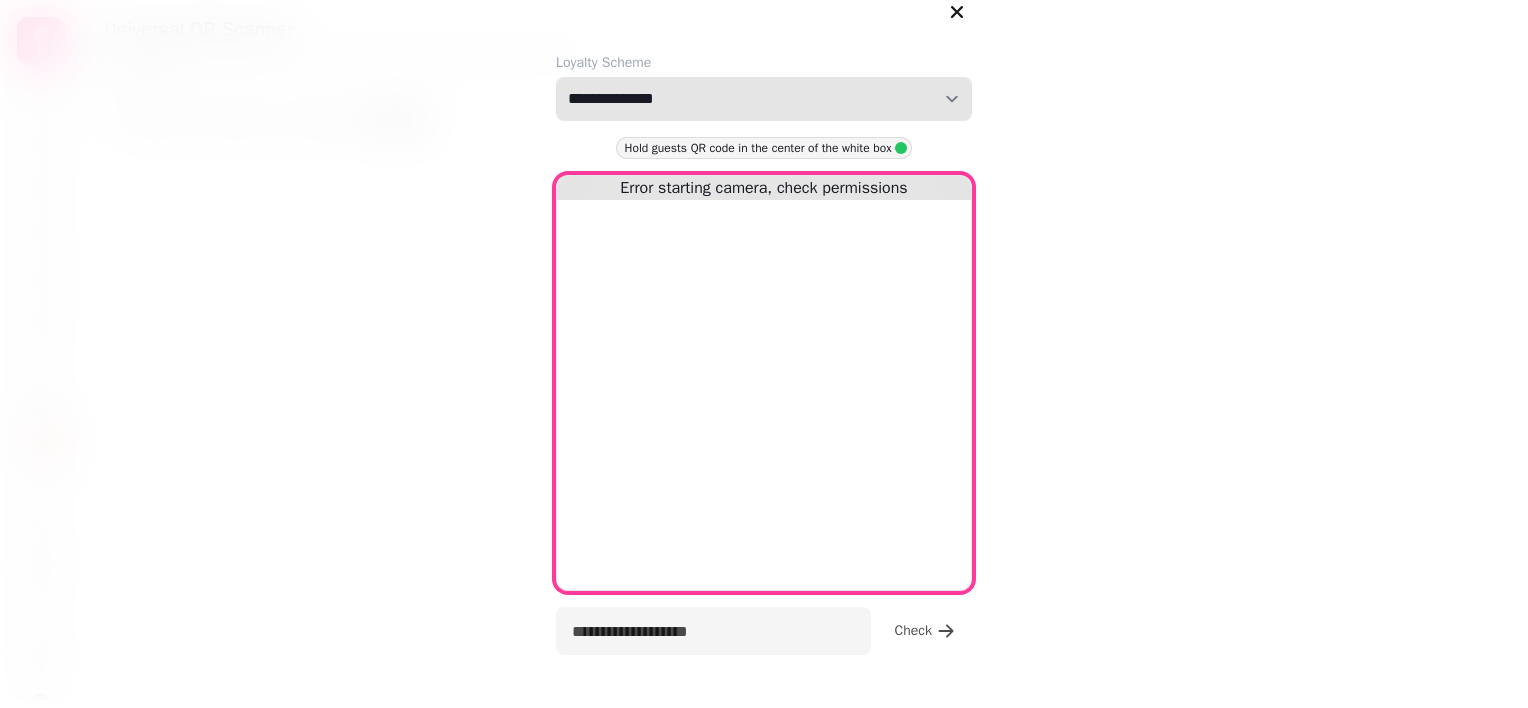 select on "**********" 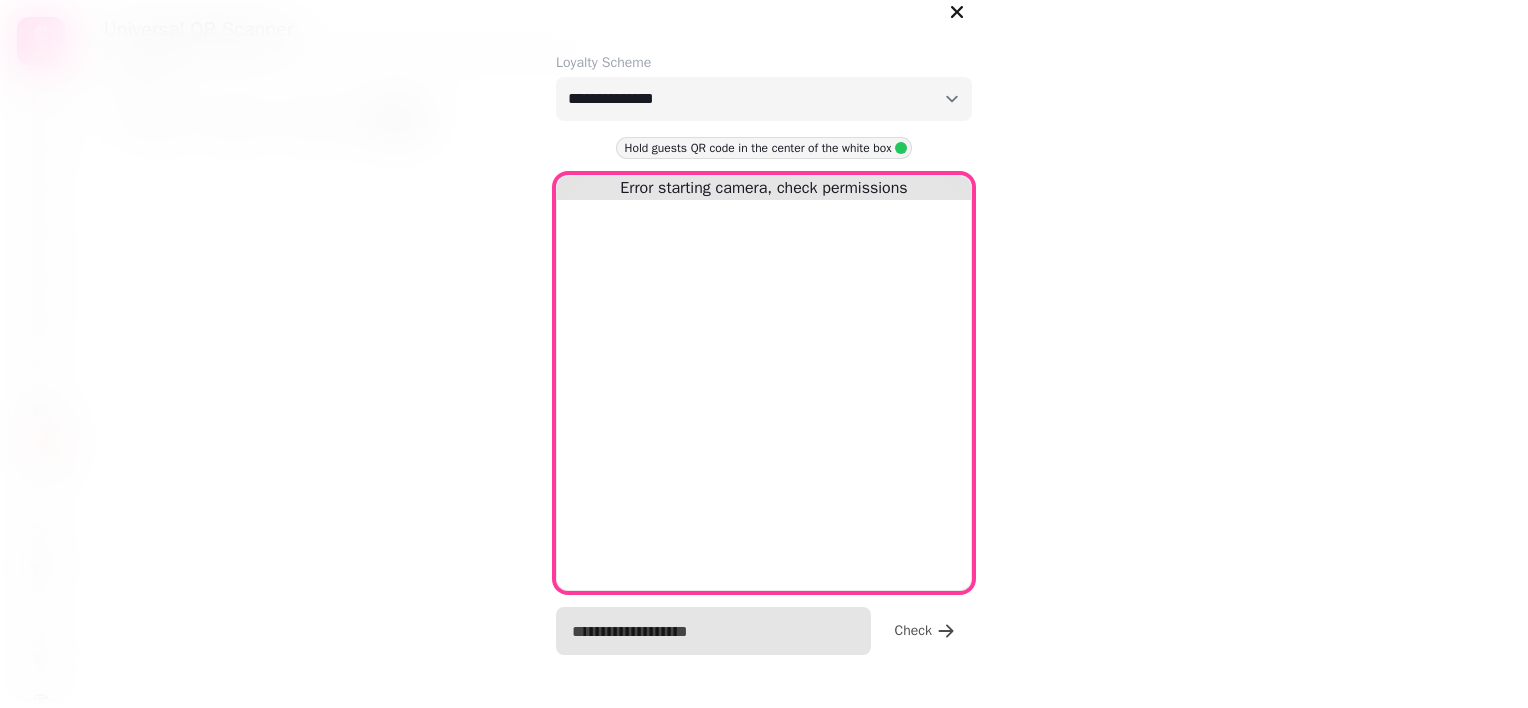 click at bounding box center [713, 631] 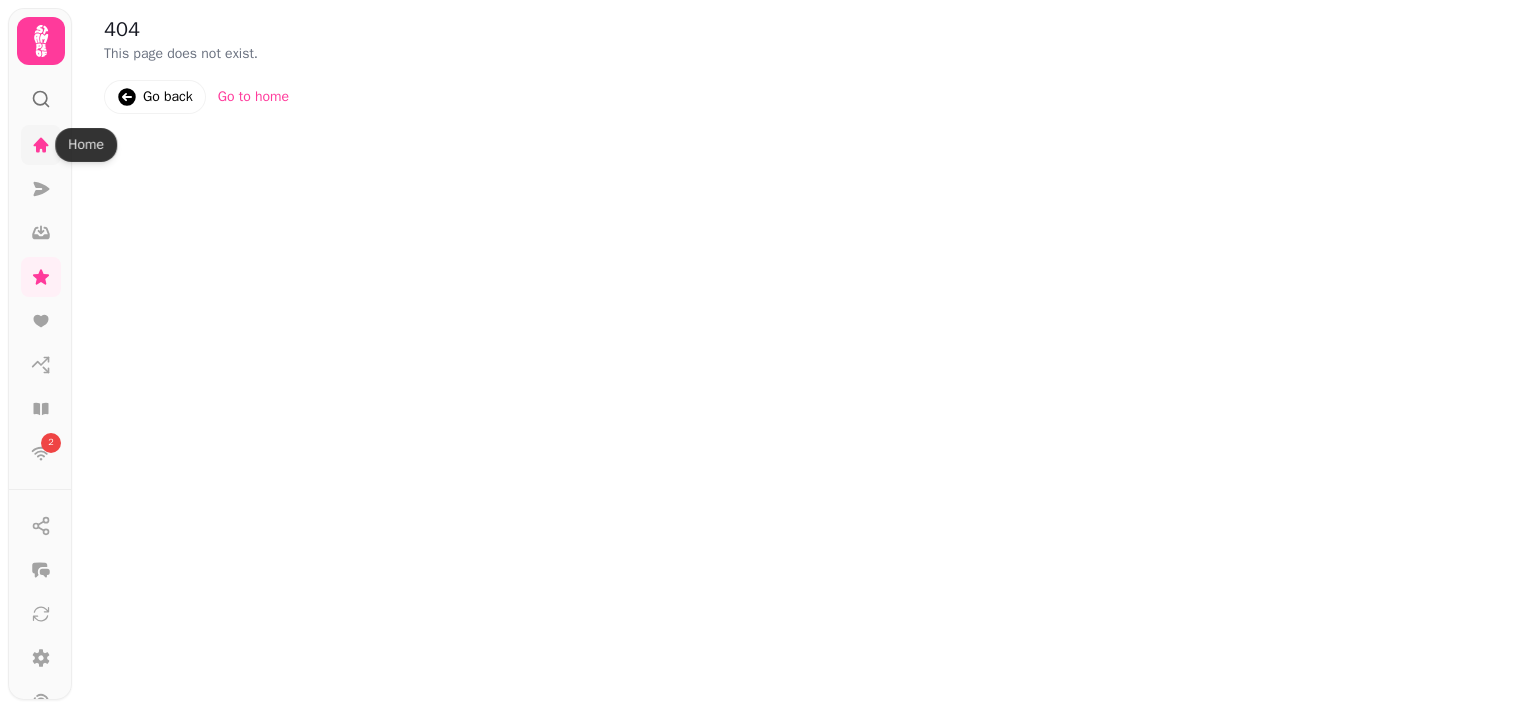 click at bounding box center [41, 145] 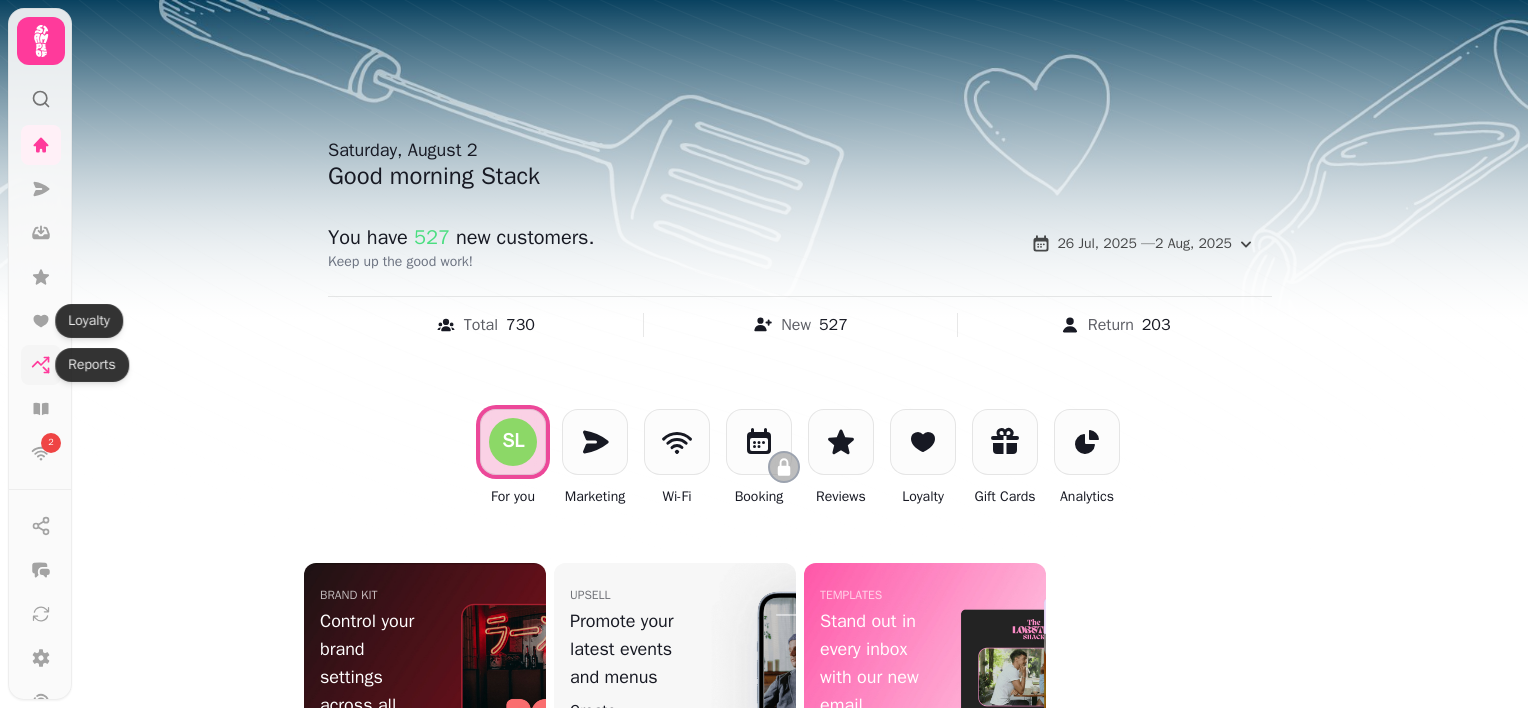 click 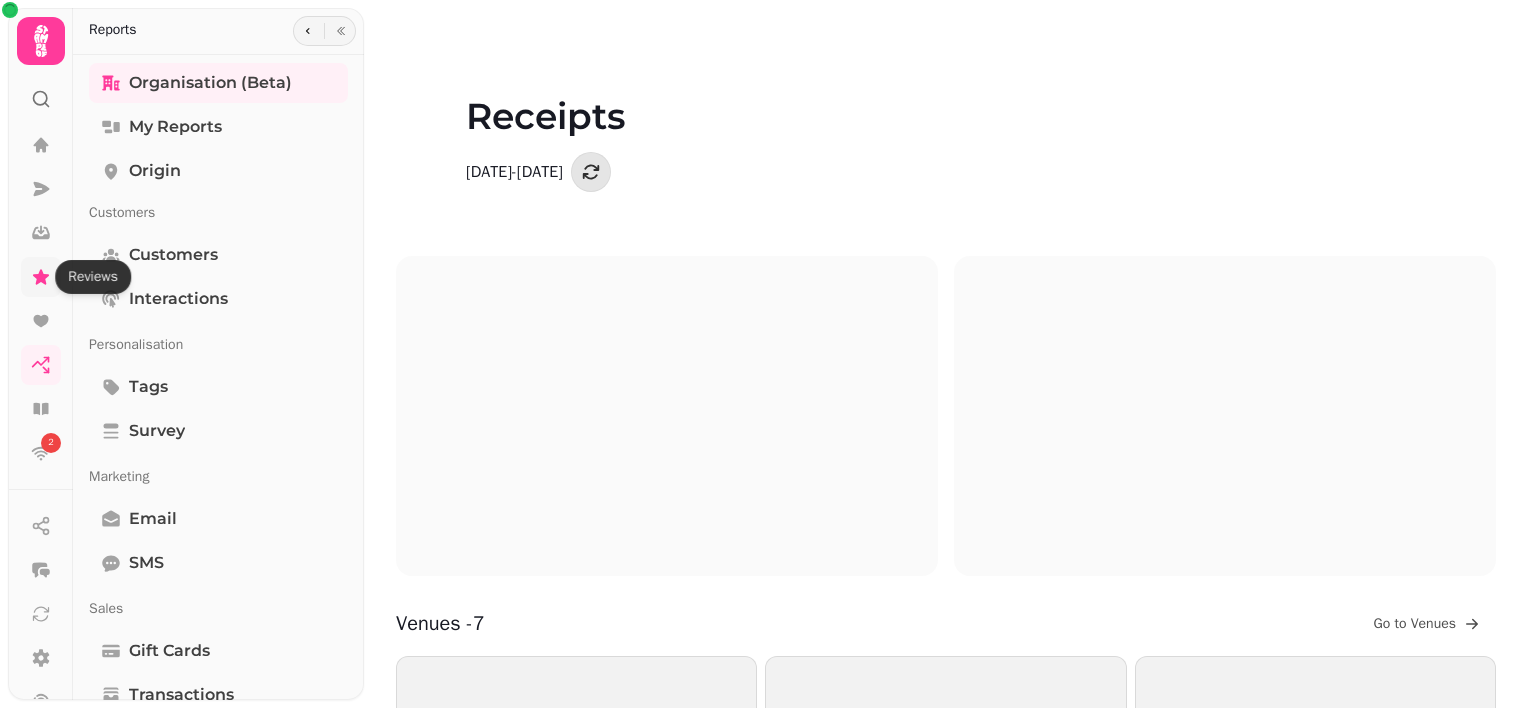 click 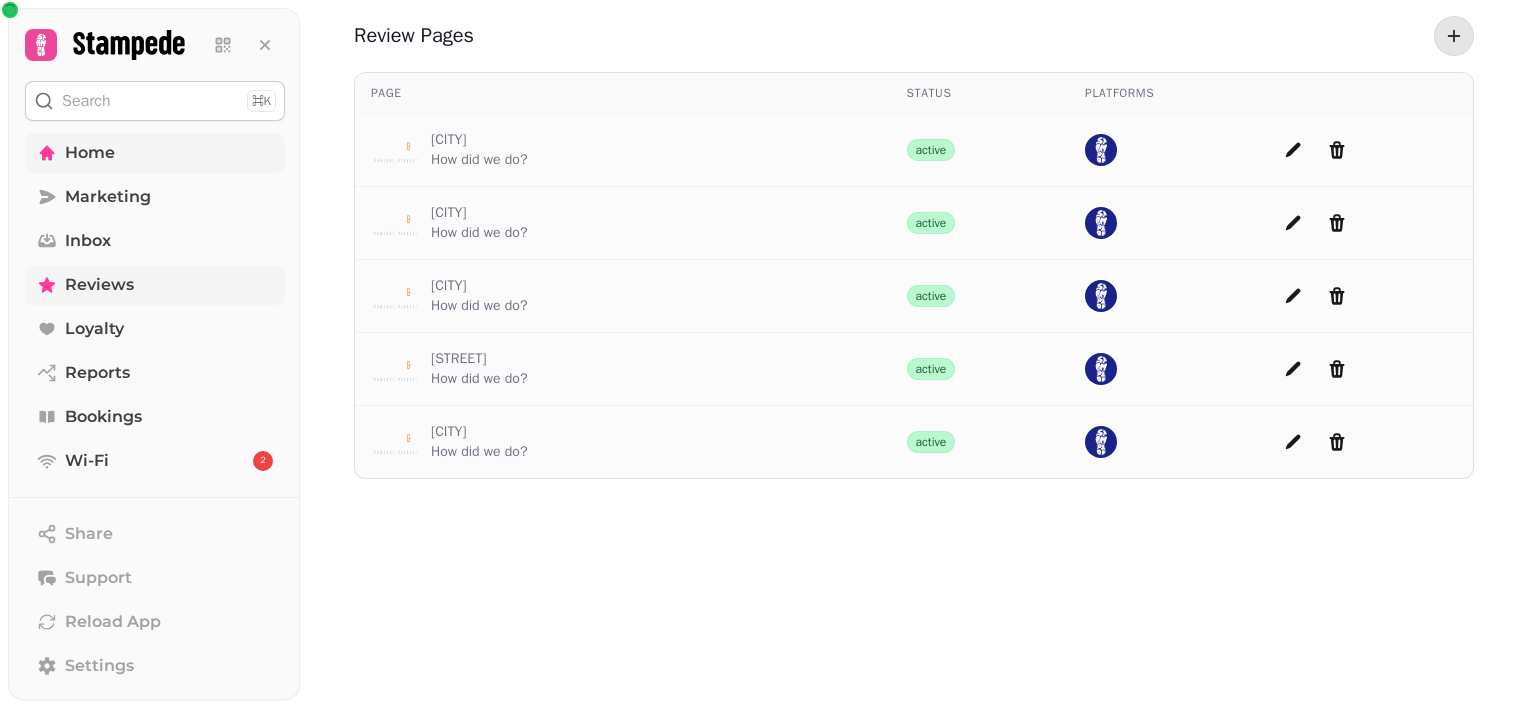 click on "Home" at bounding box center [90, 153] 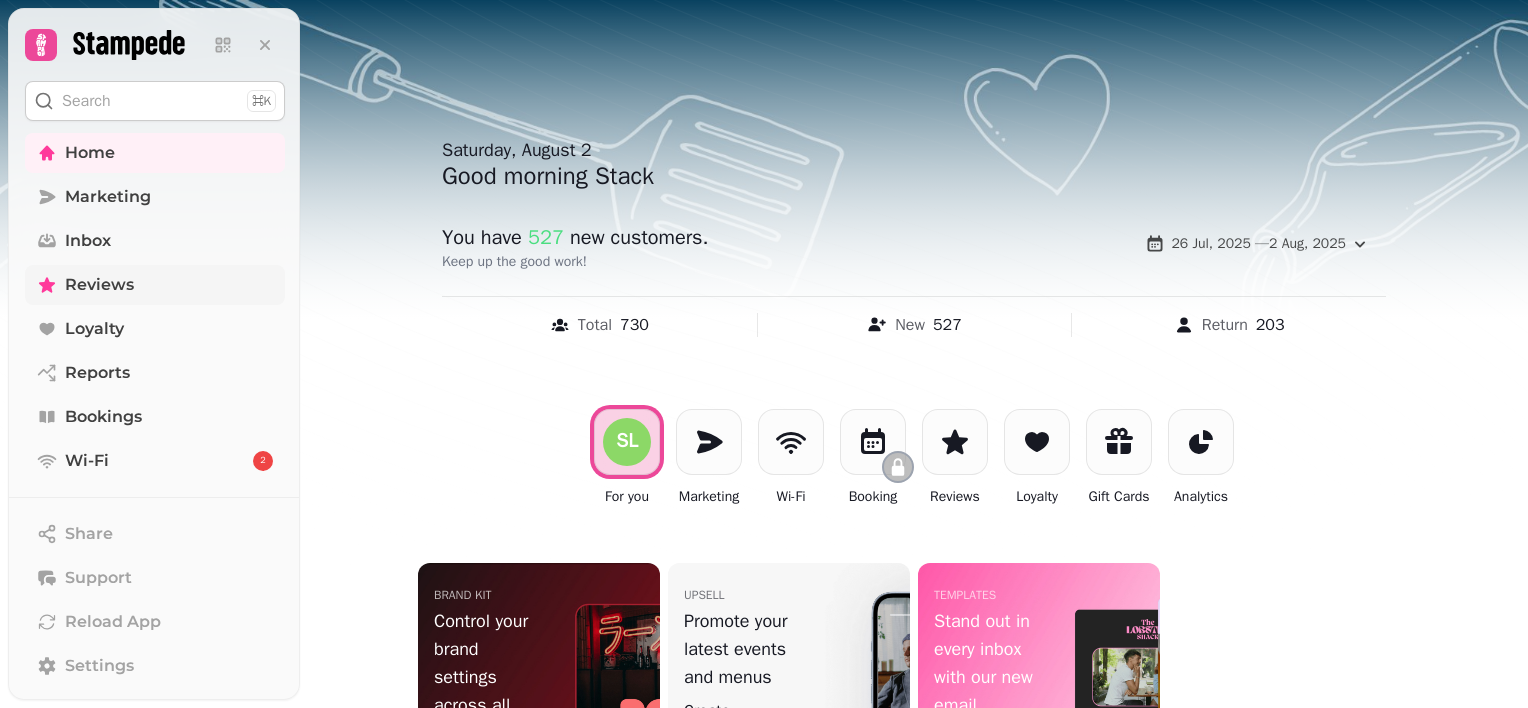 click on "Search ⌘K" at bounding box center (155, 101) 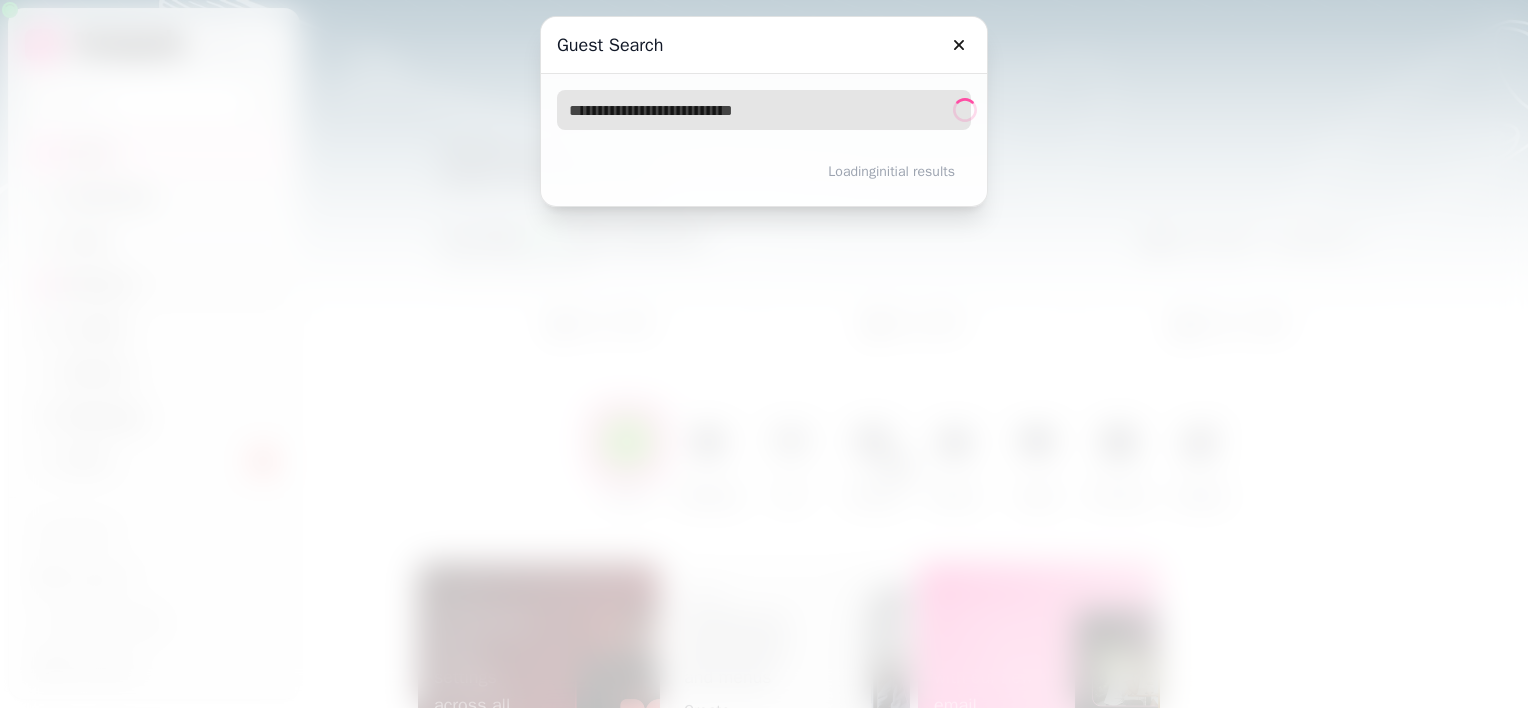 click at bounding box center [764, 110] 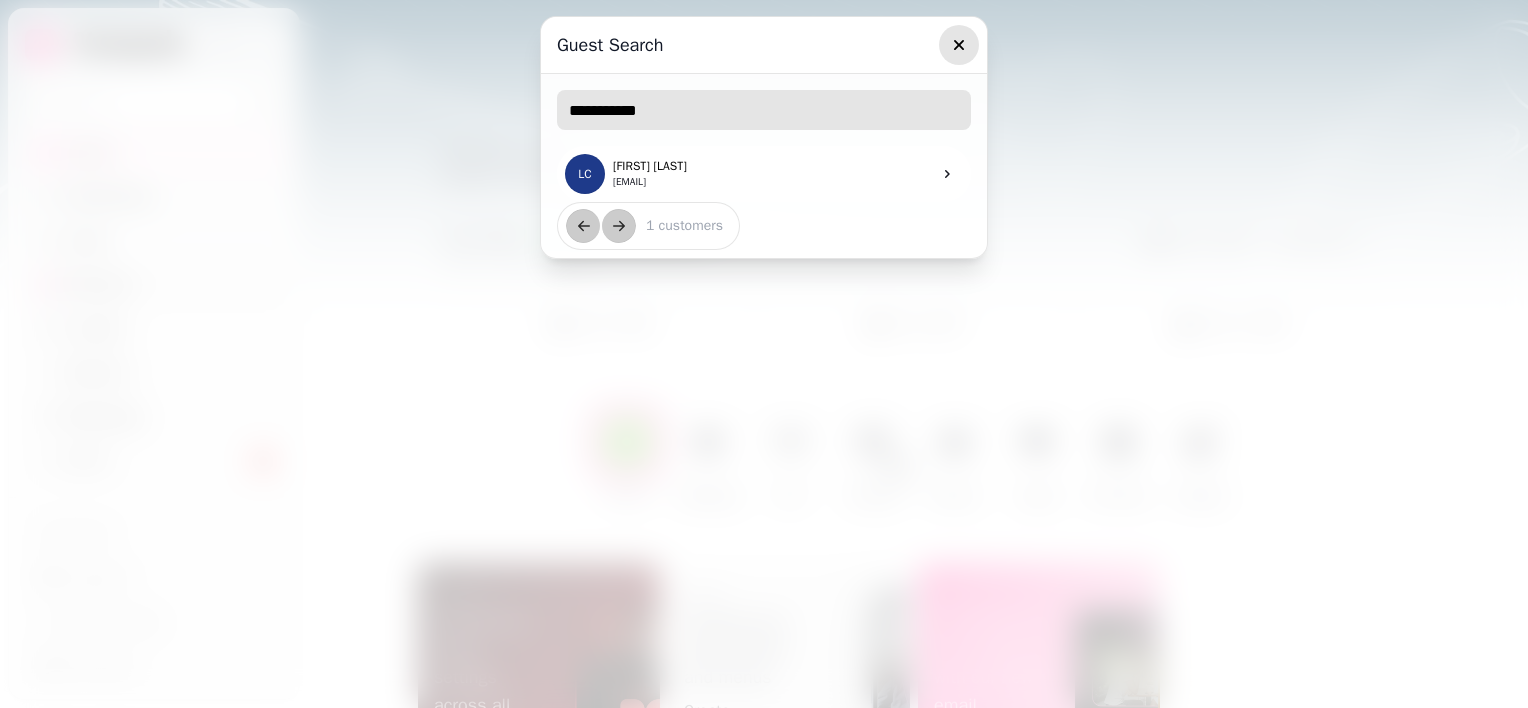 type on "**********" 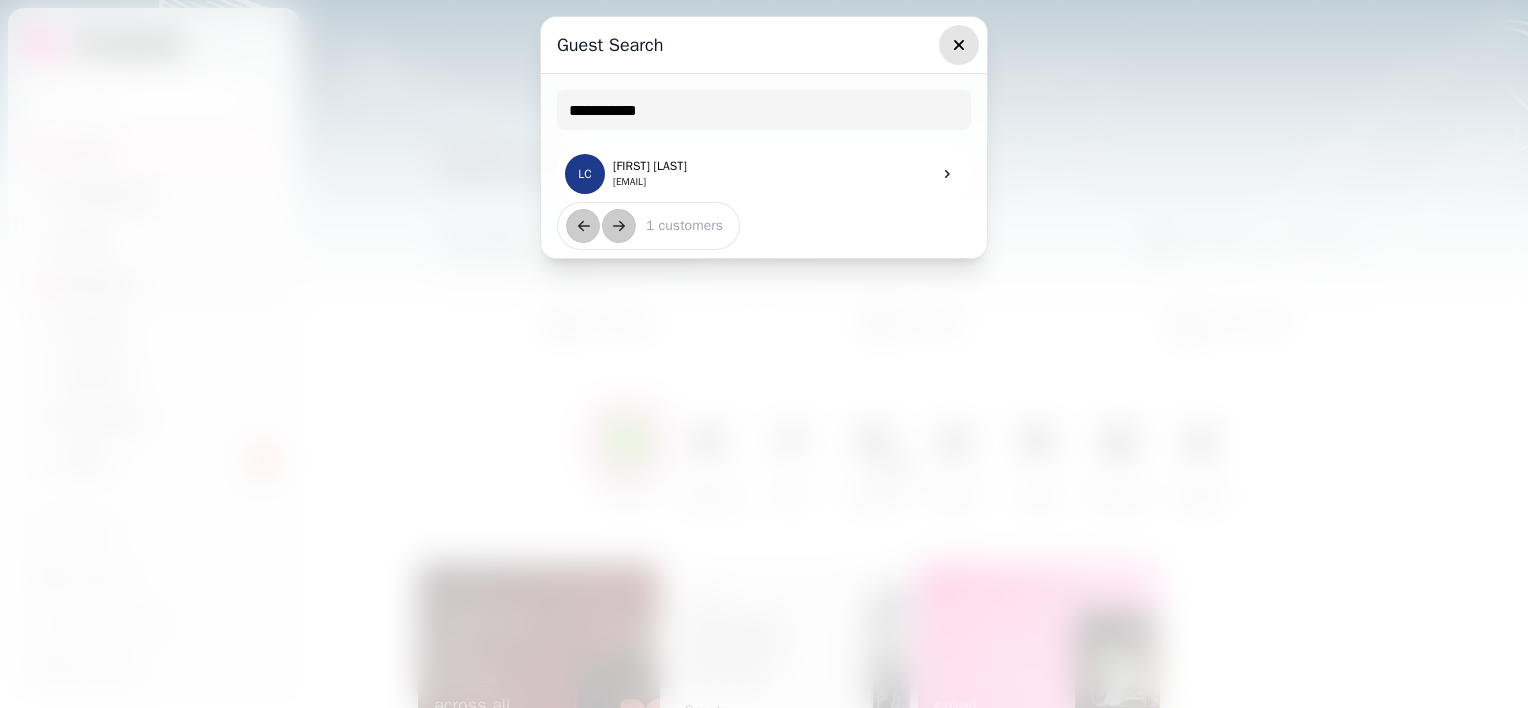 click 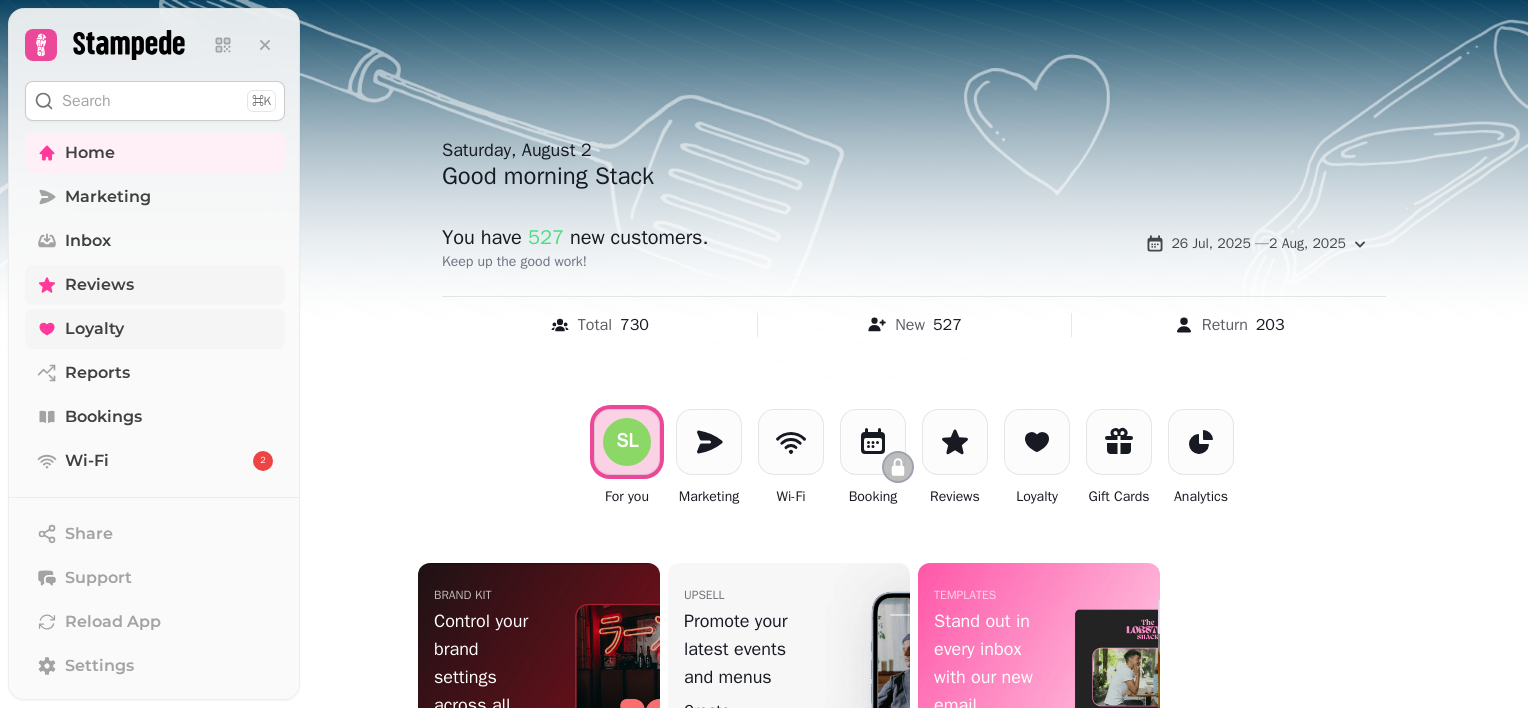 click on "Loyalty" at bounding box center [155, 329] 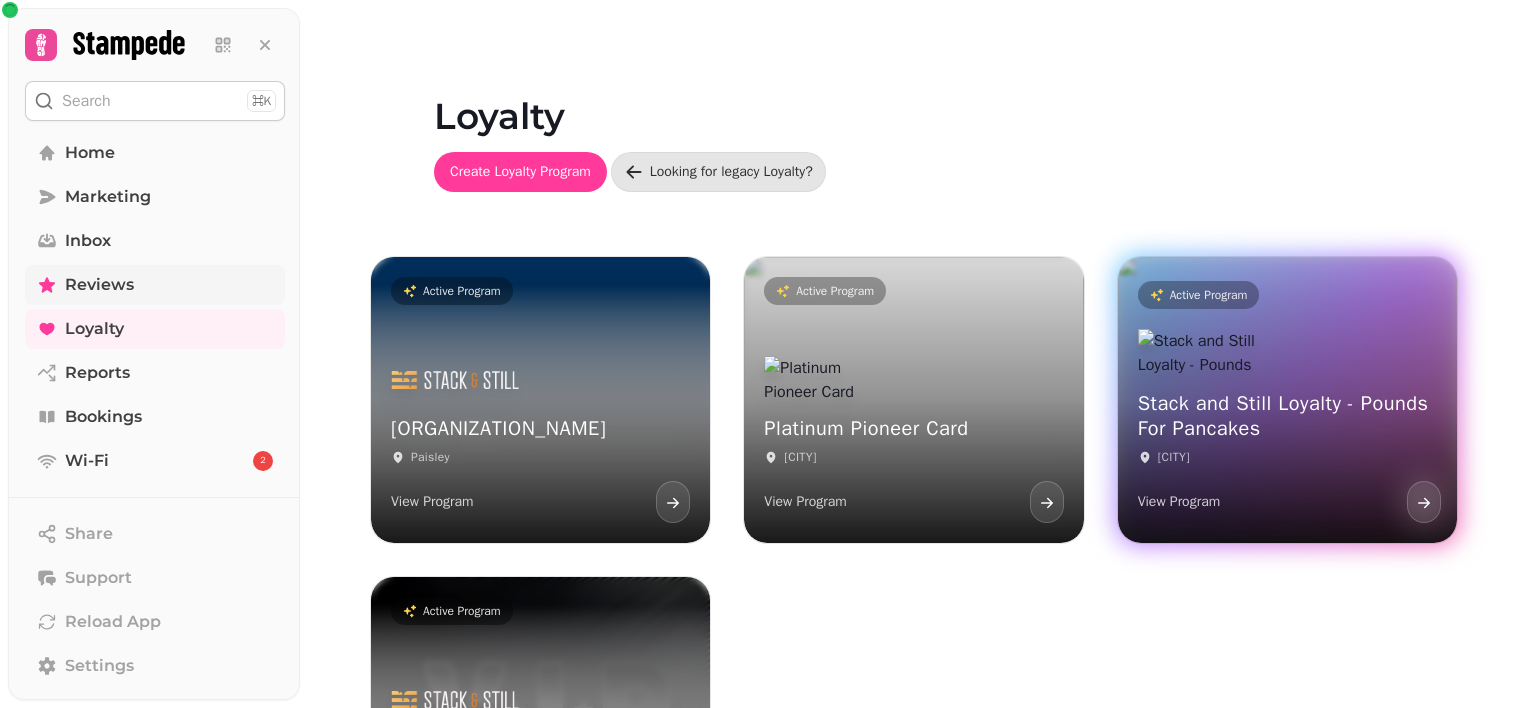 click on "View Program" at bounding box center [1287, 500] 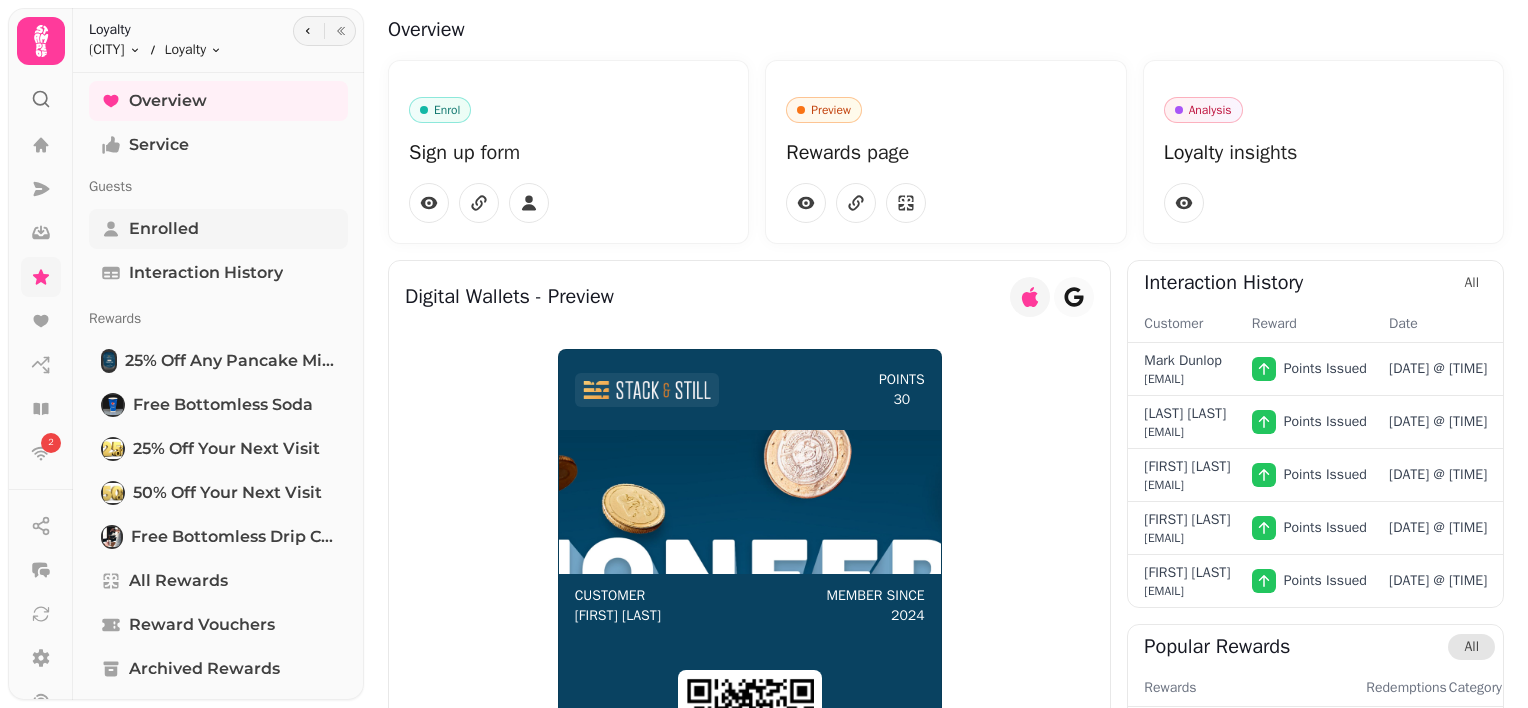 click on "Enrolled" at bounding box center [218, 229] 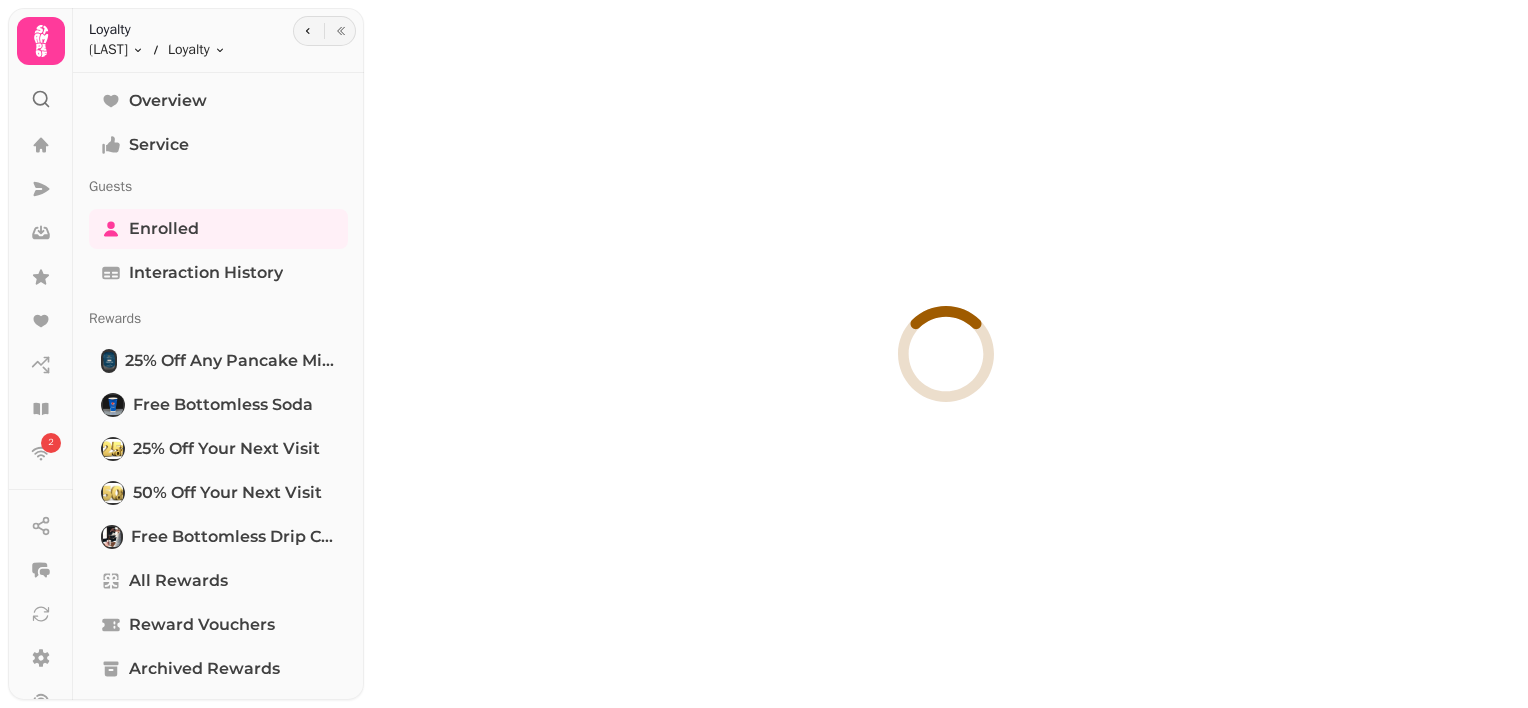 scroll, scrollTop: 0, scrollLeft: 0, axis: both 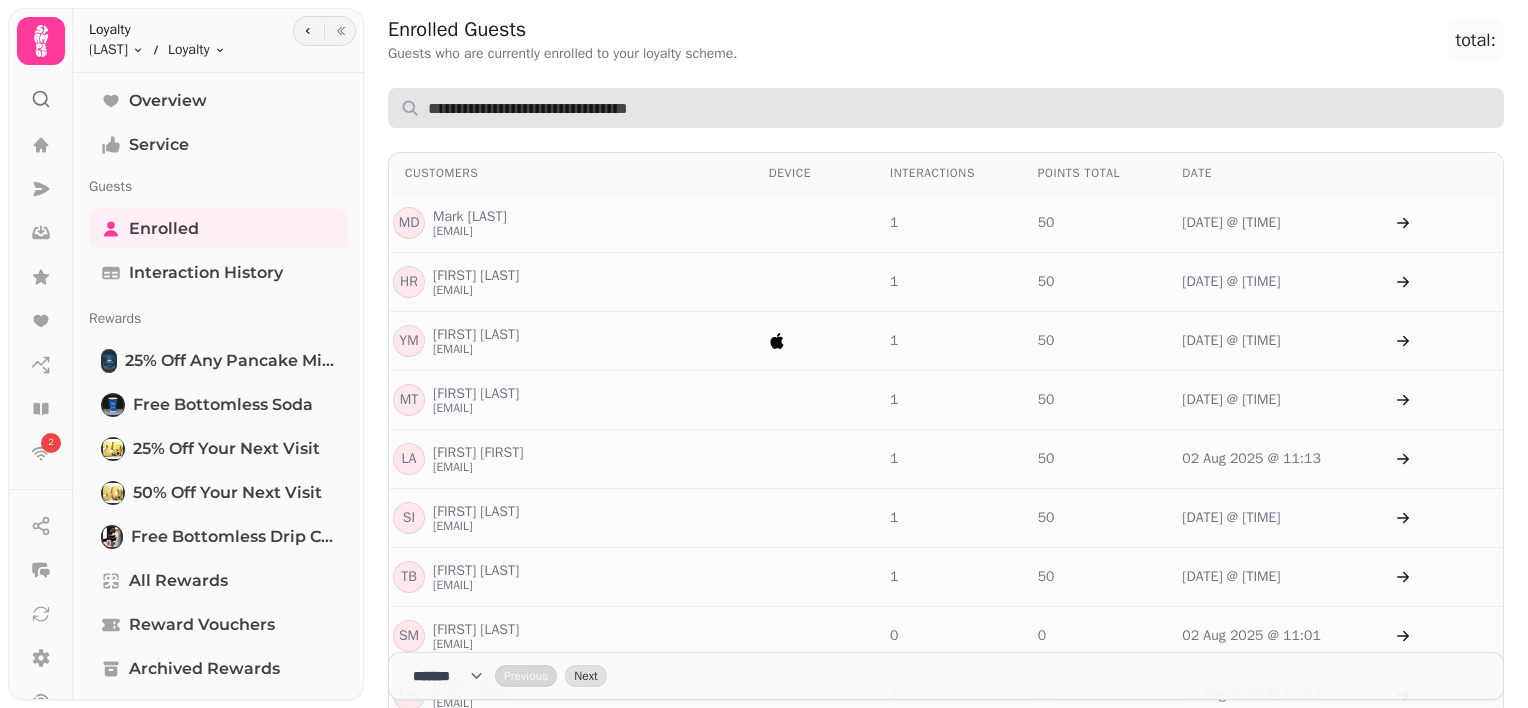click at bounding box center (946, 108) 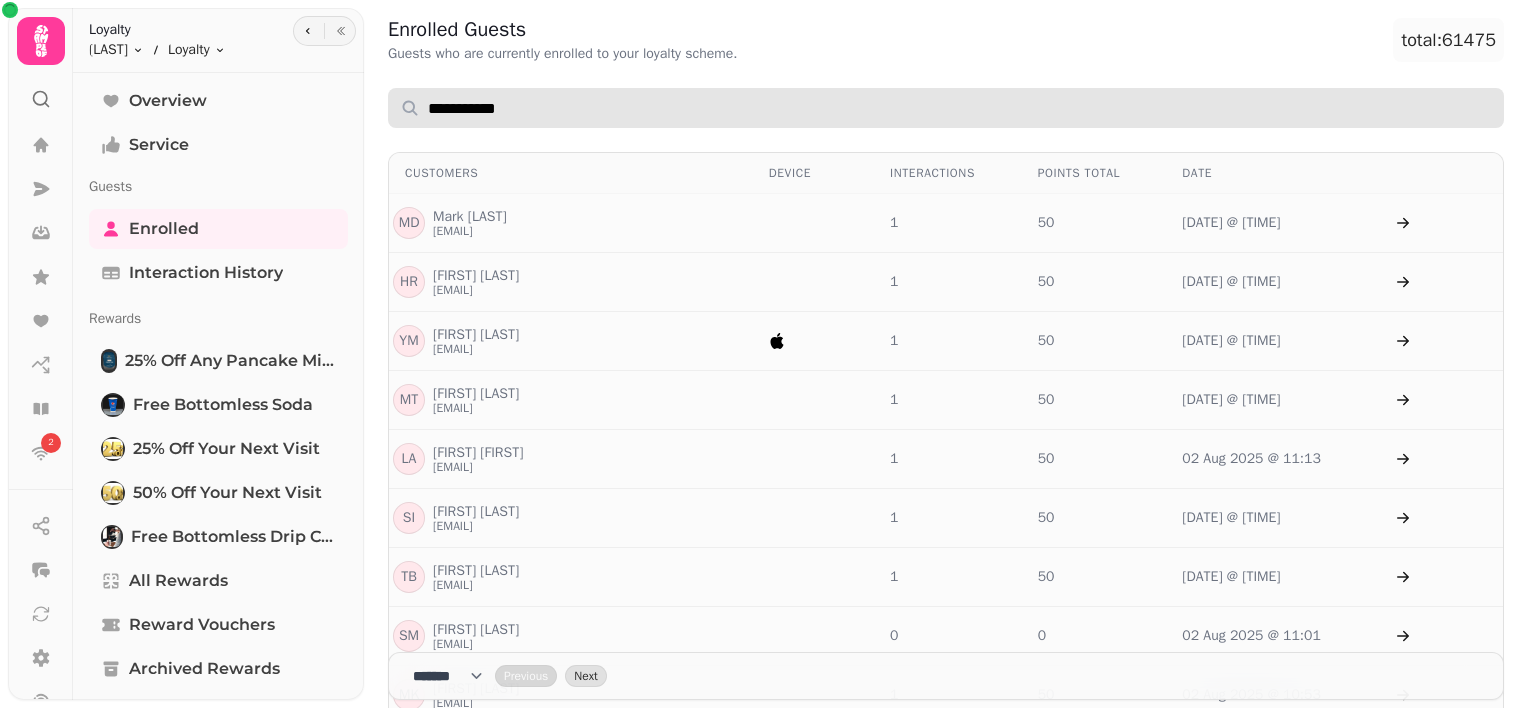 click on "**********" at bounding box center (946, 108) 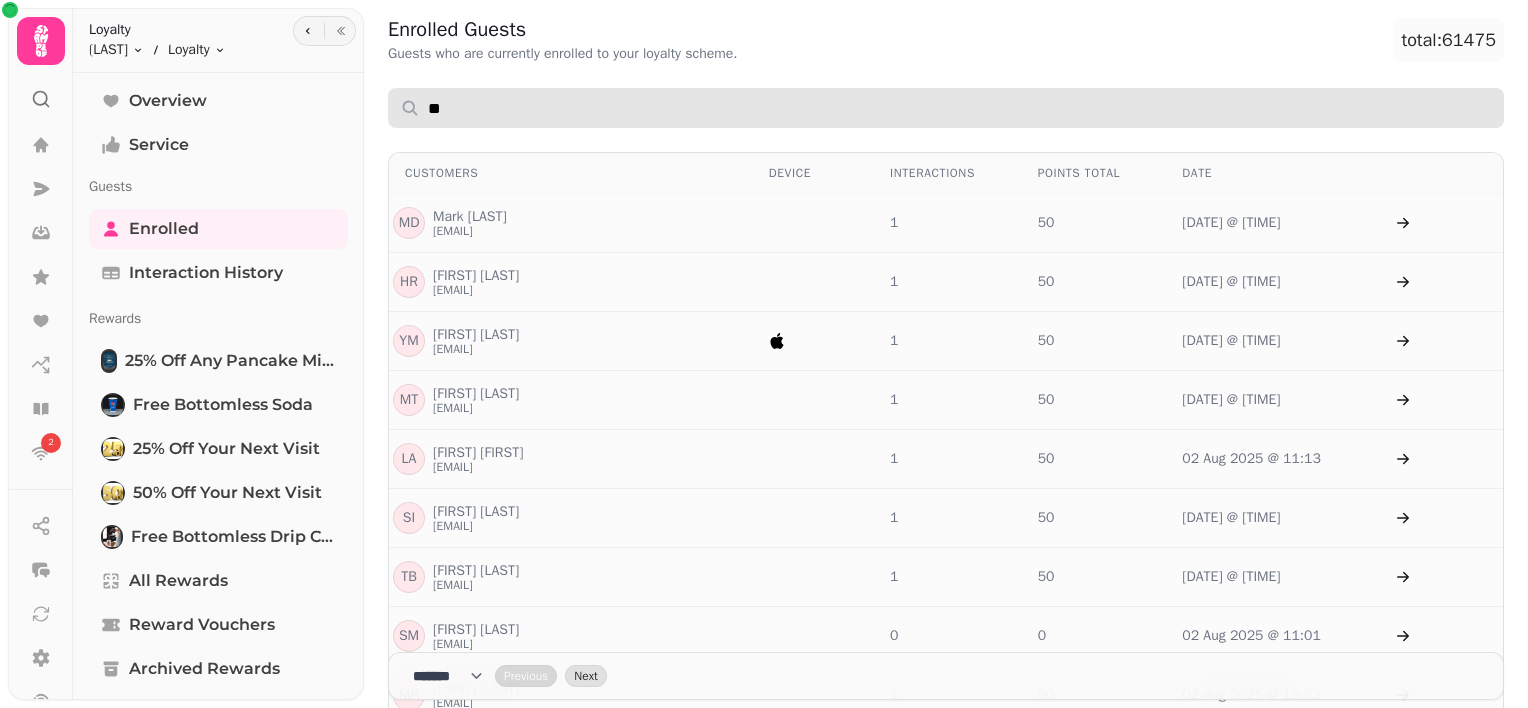 type on "*" 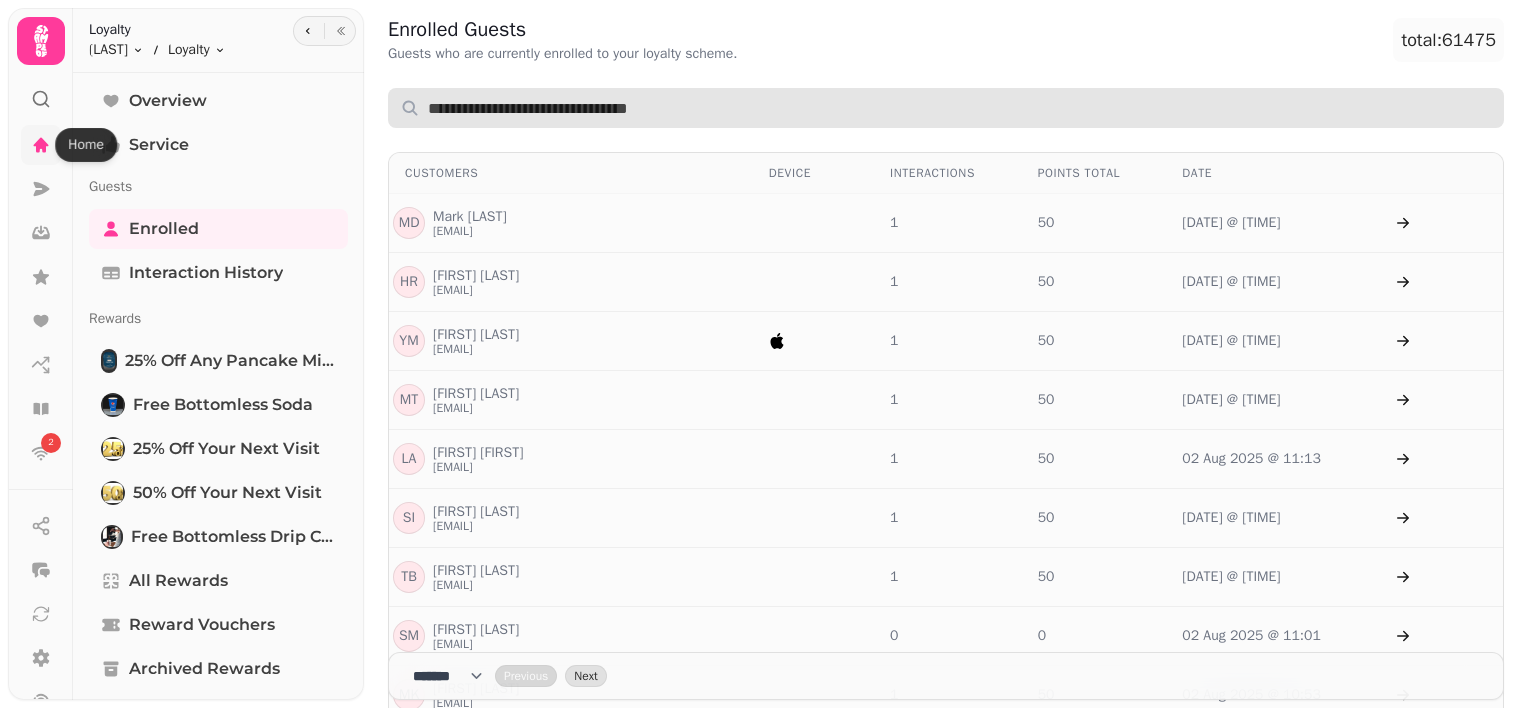type 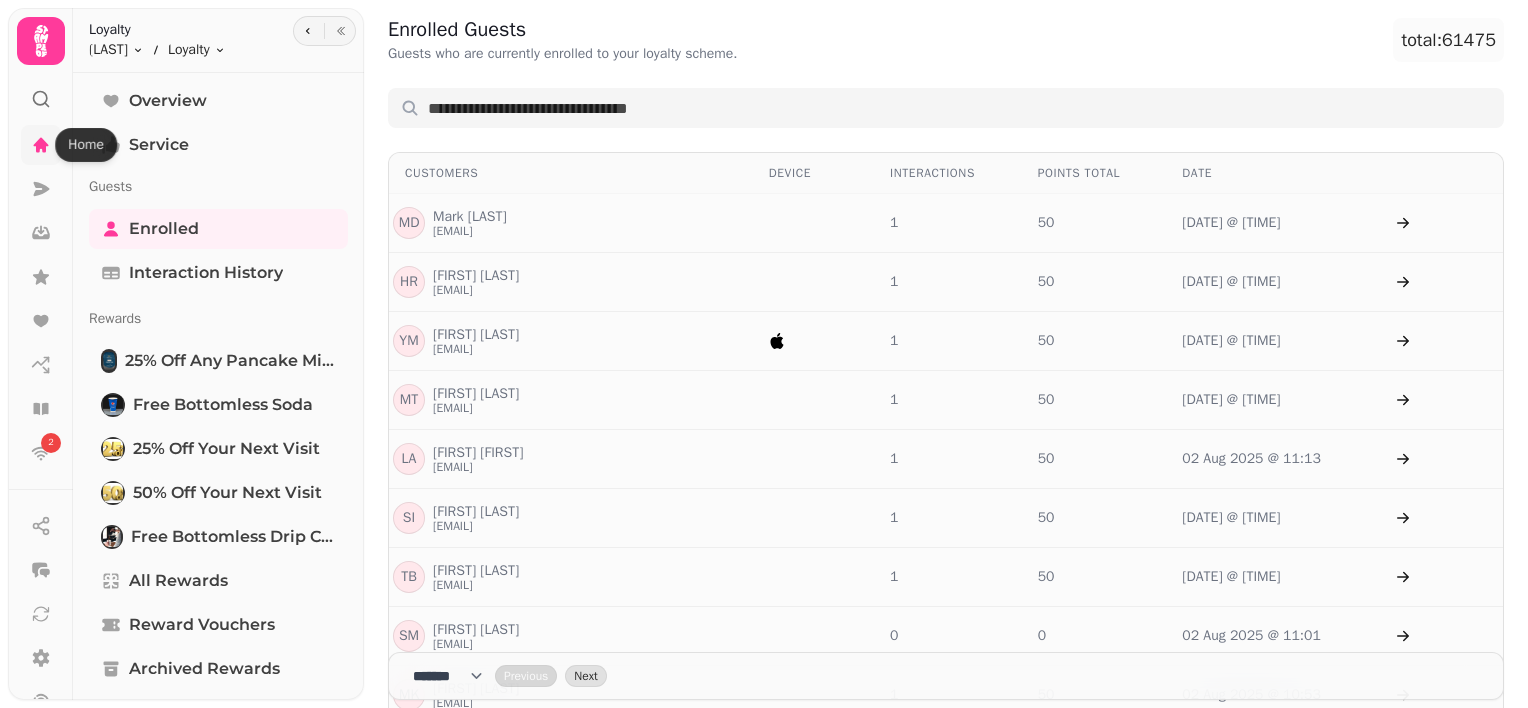 click 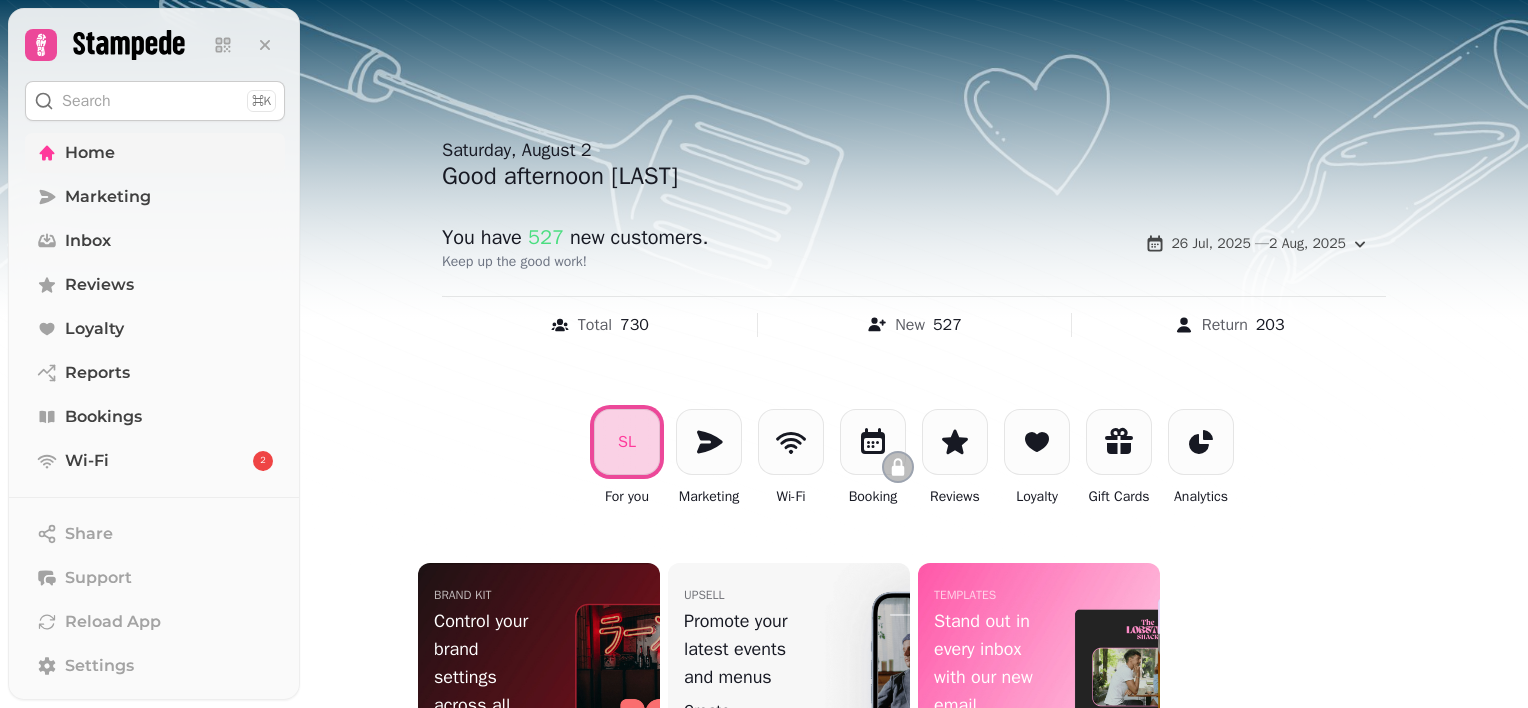 scroll, scrollTop: 40, scrollLeft: 0, axis: vertical 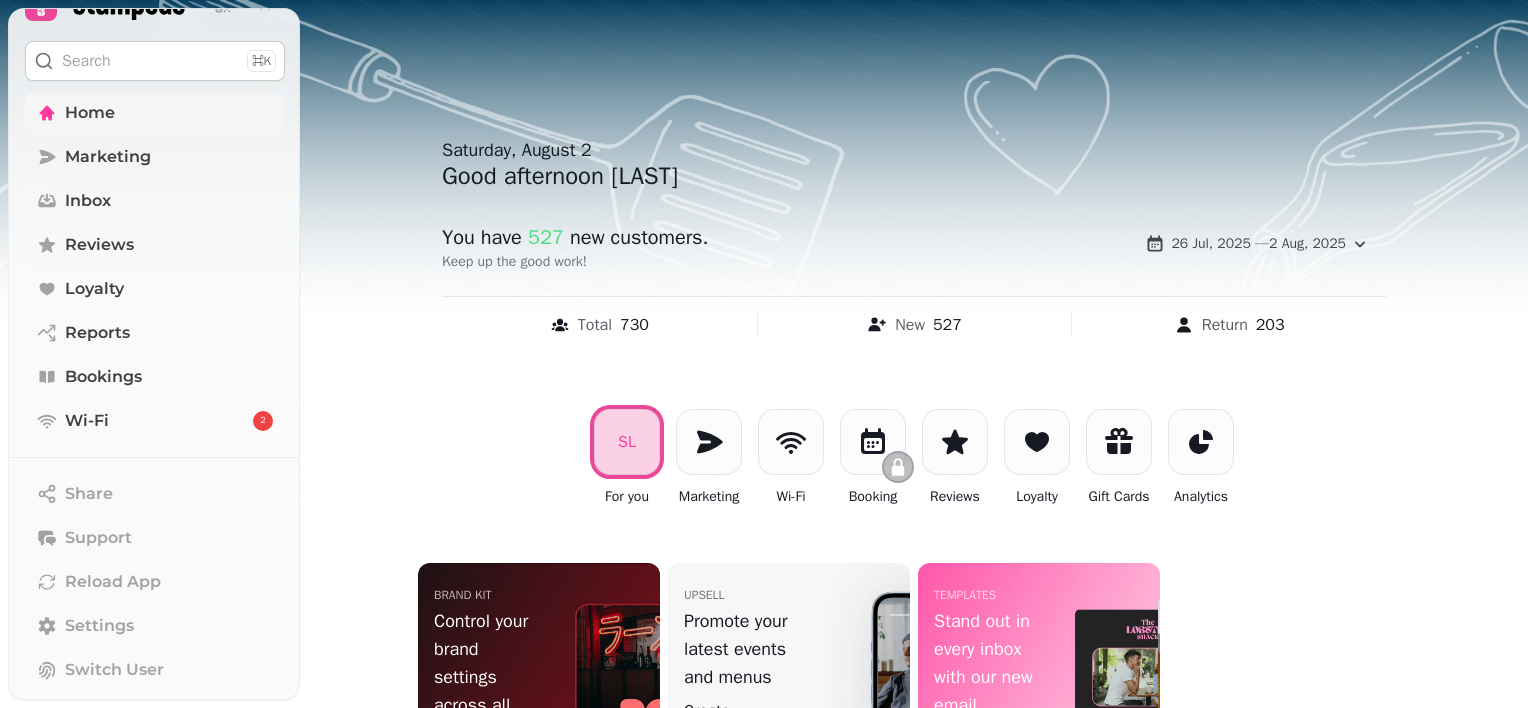 click at bounding box center [764, 354] 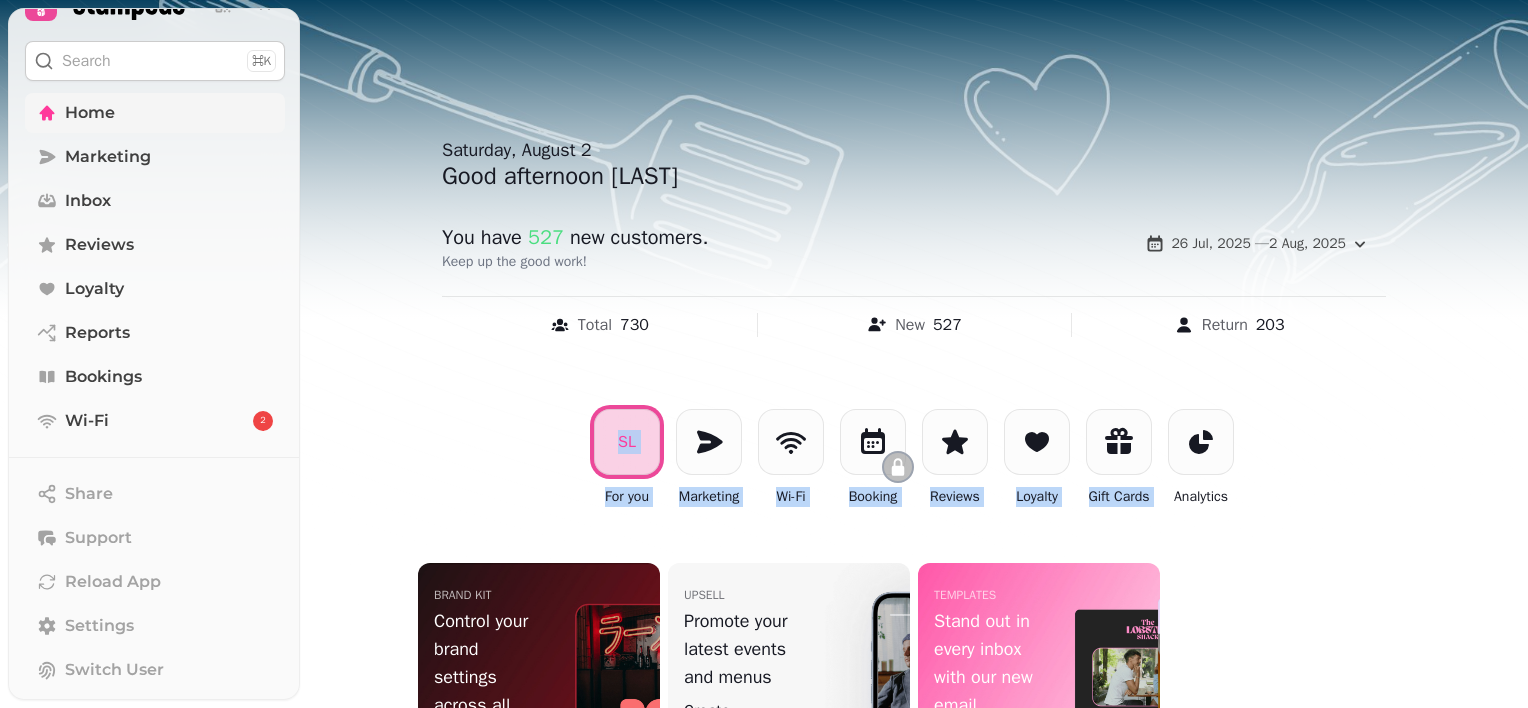 drag, startPoint x: 1526, startPoint y: 435, endPoint x: 1531, endPoint y: 494, distance: 59.211487 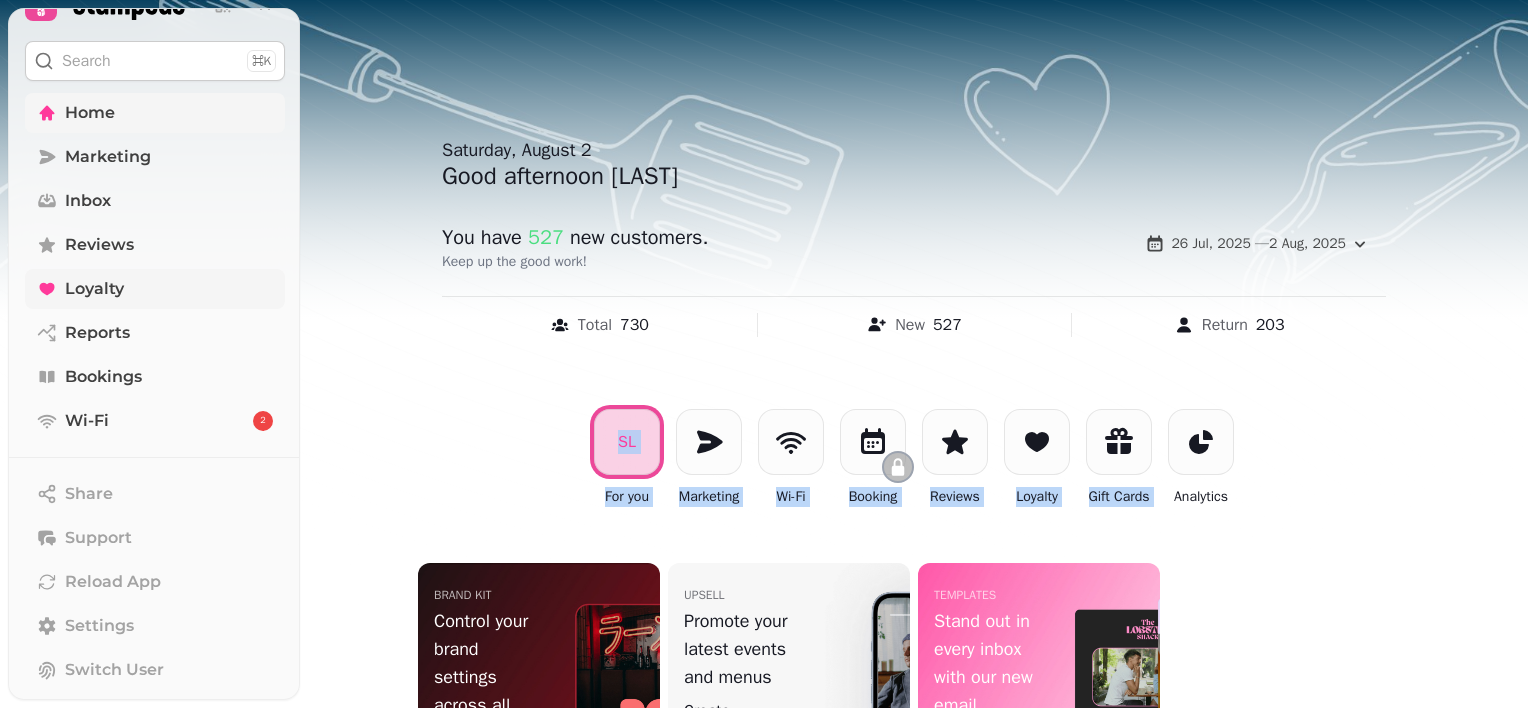 click on "Loyalty" at bounding box center [94, 289] 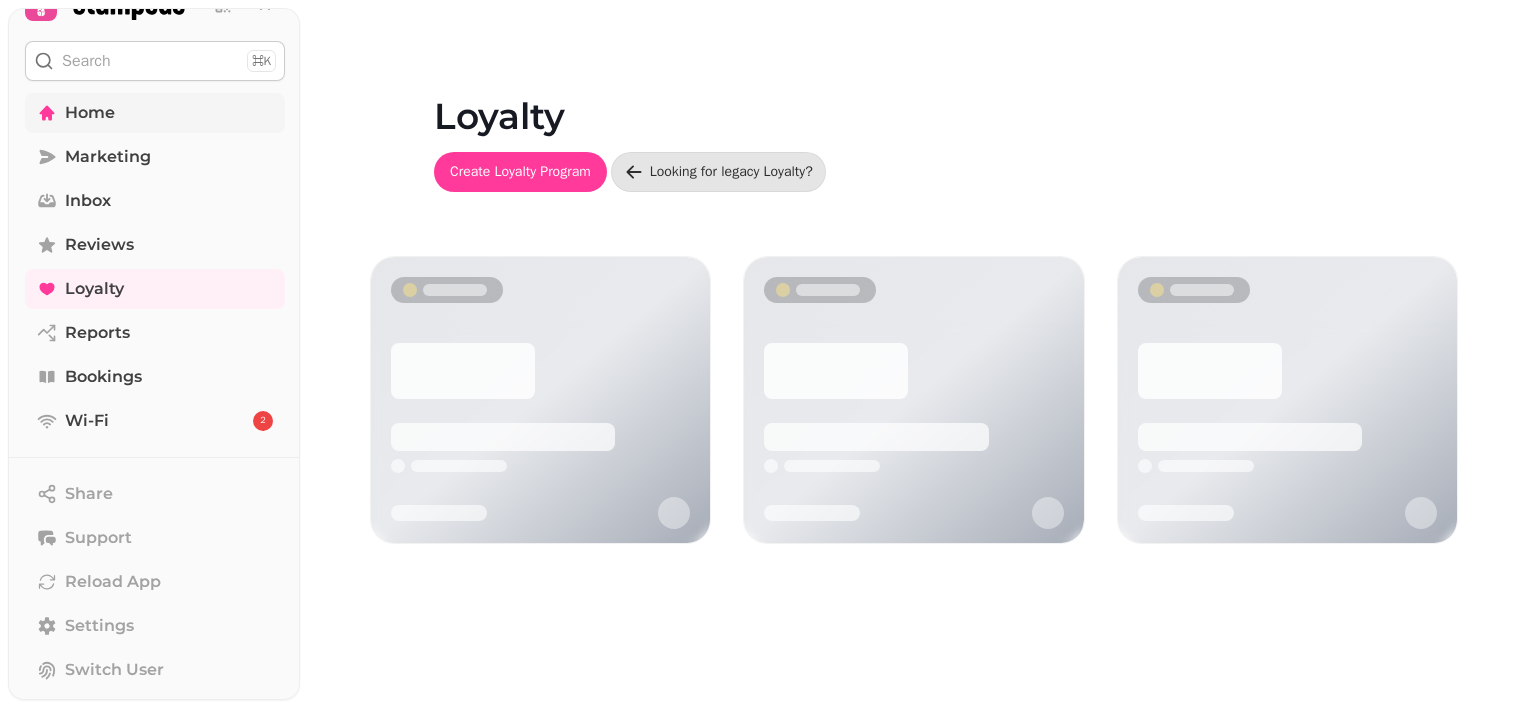 click on "Home" at bounding box center [155, 113] 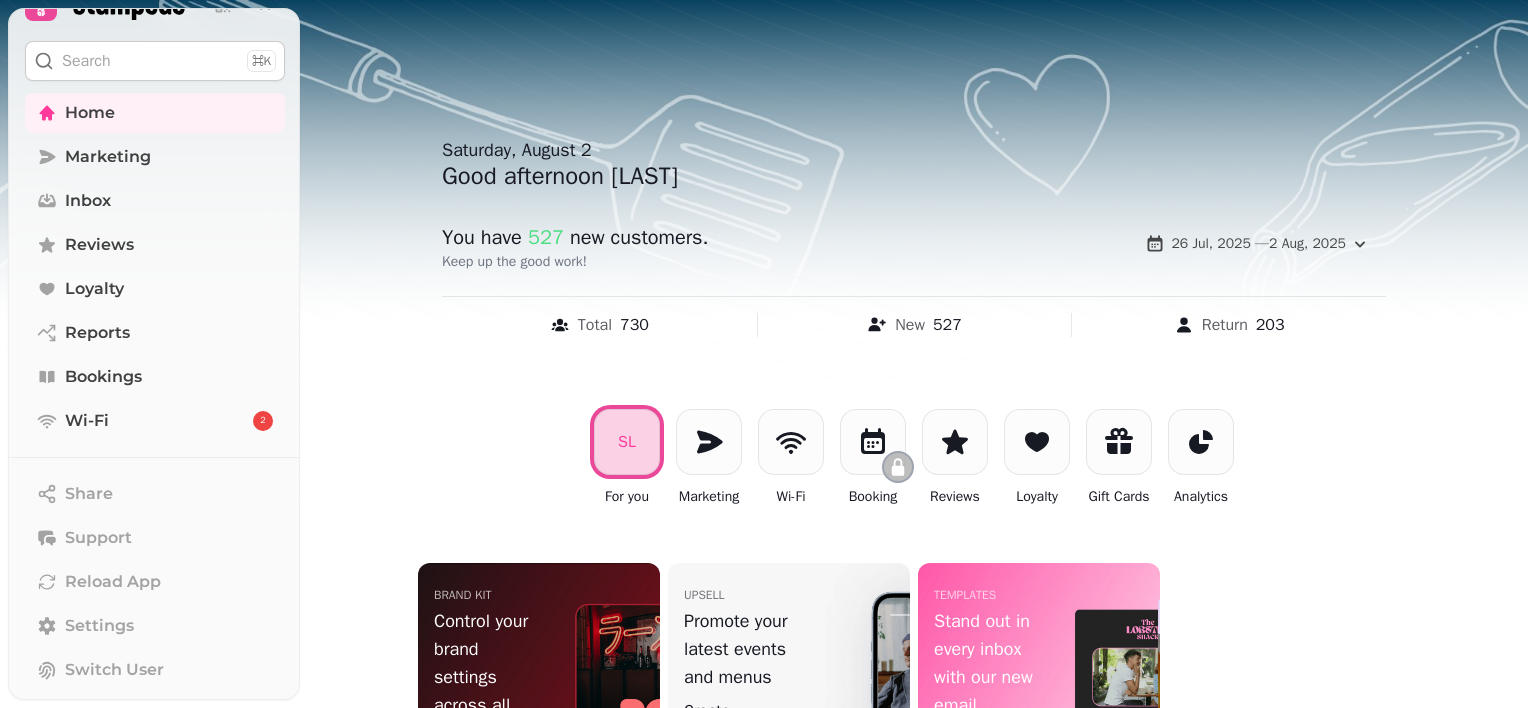 click on "⌘K" at bounding box center (261, 61) 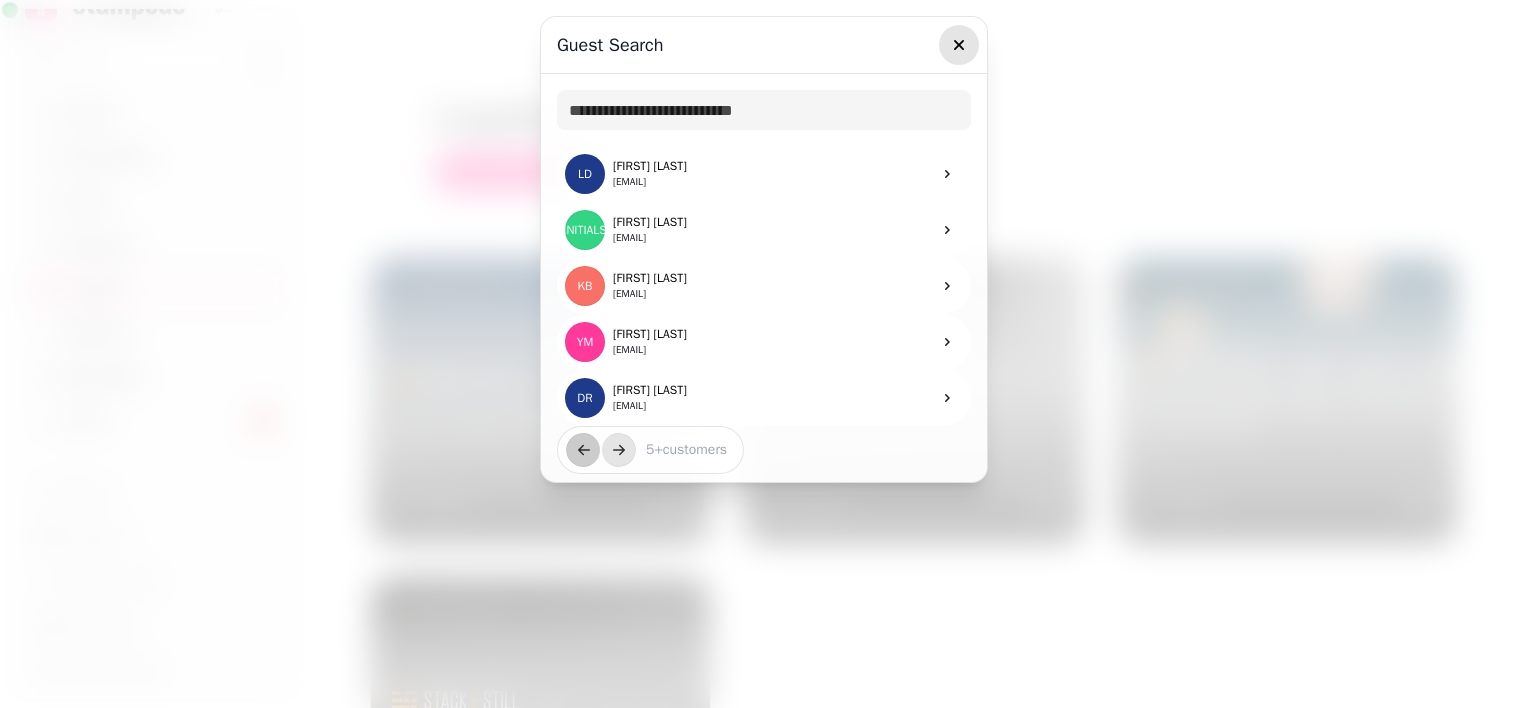 click 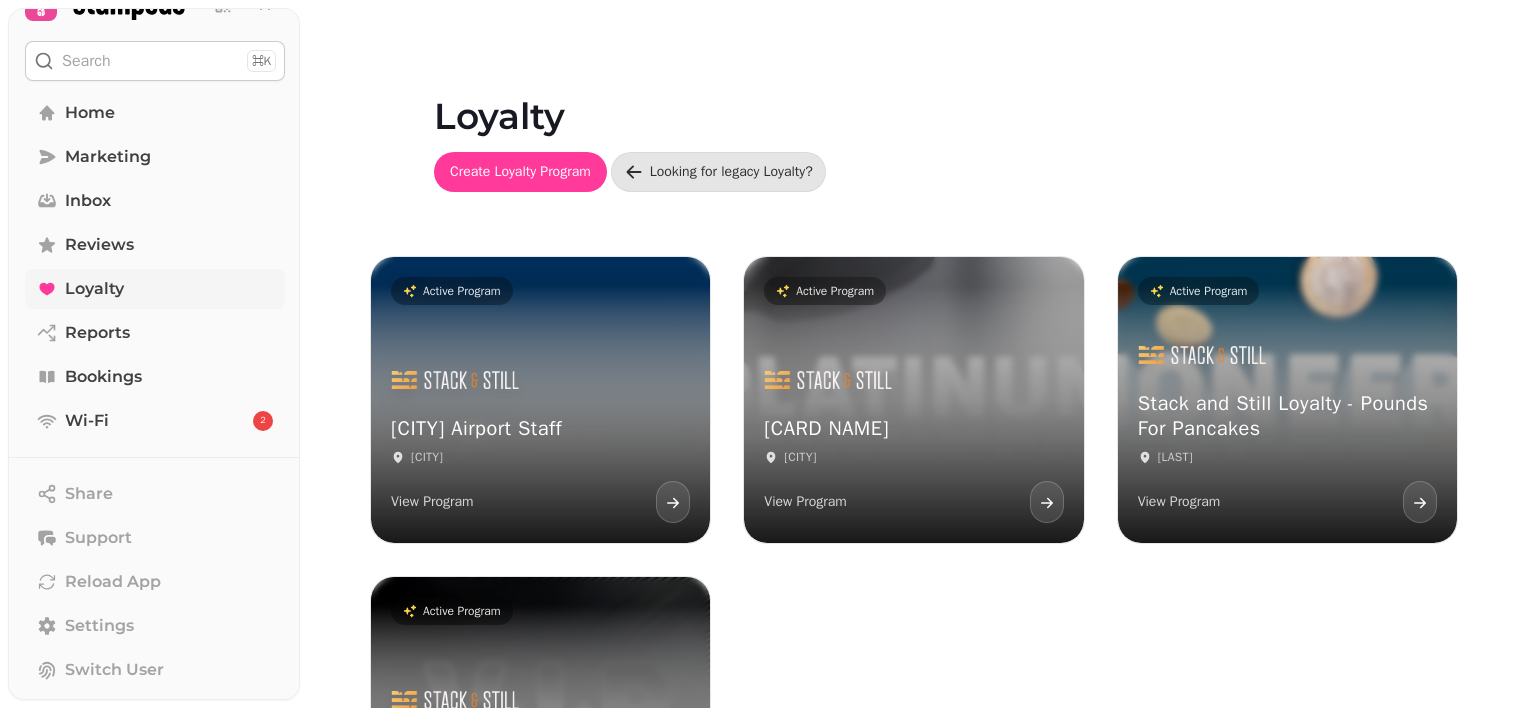 click on "Loyalty" at bounding box center (155, 289) 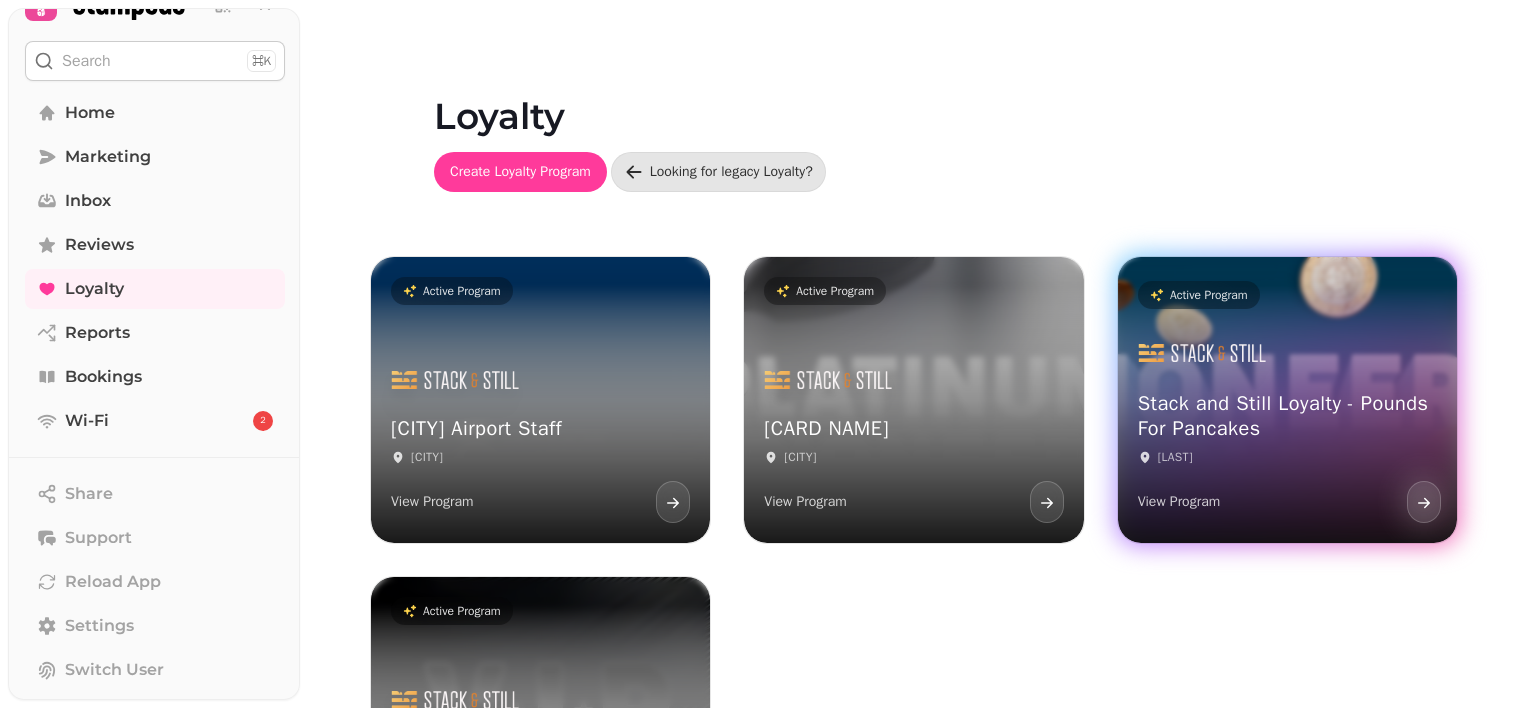 click on "View Program" at bounding box center (1287, 500) 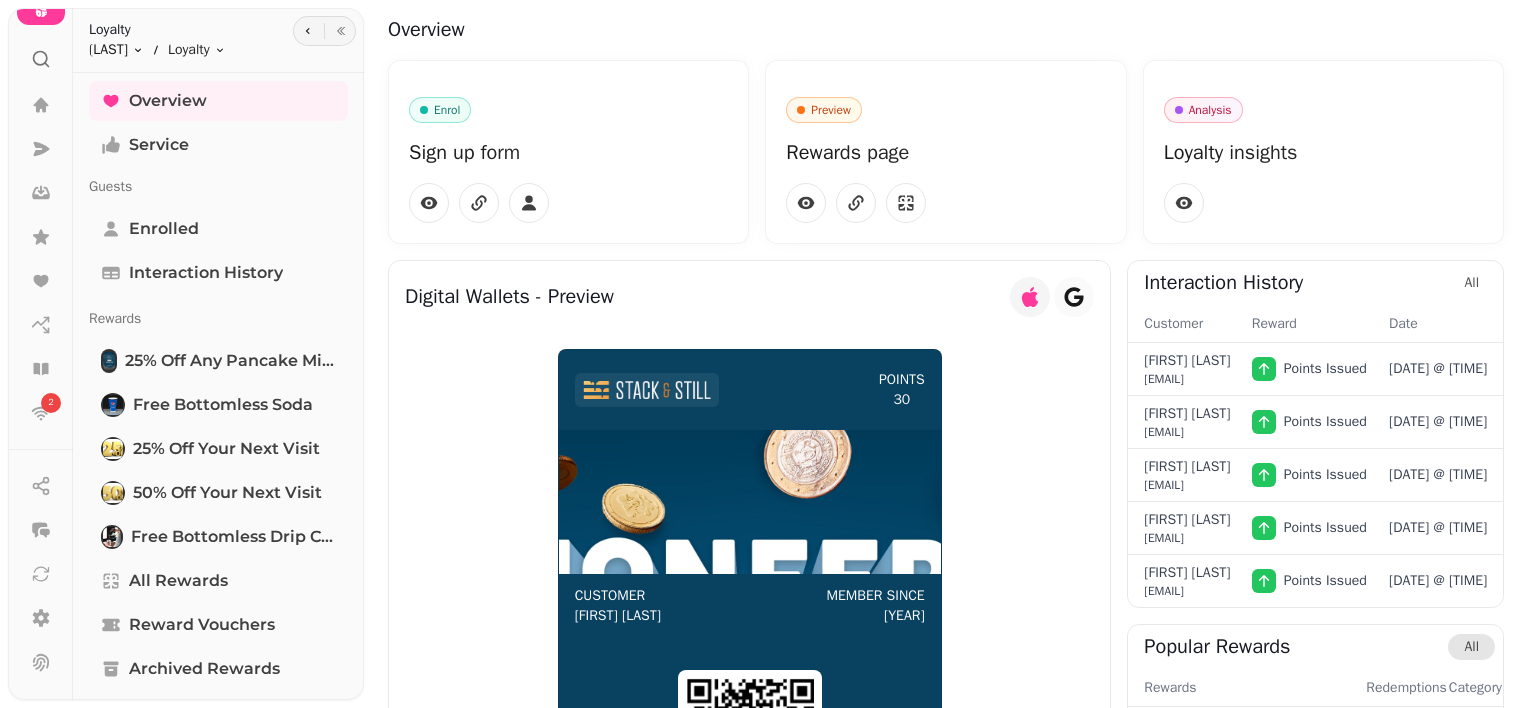 click on "Loyalty Braehead Toggle menu Loyalty Toggle menu Overview Service Guests Enrolled Interaction History Rewards 25% off any Pancake Mix or Sauce purchase Free Bottomless Soda 25% off your next visit" at bounding box center (764, 354) 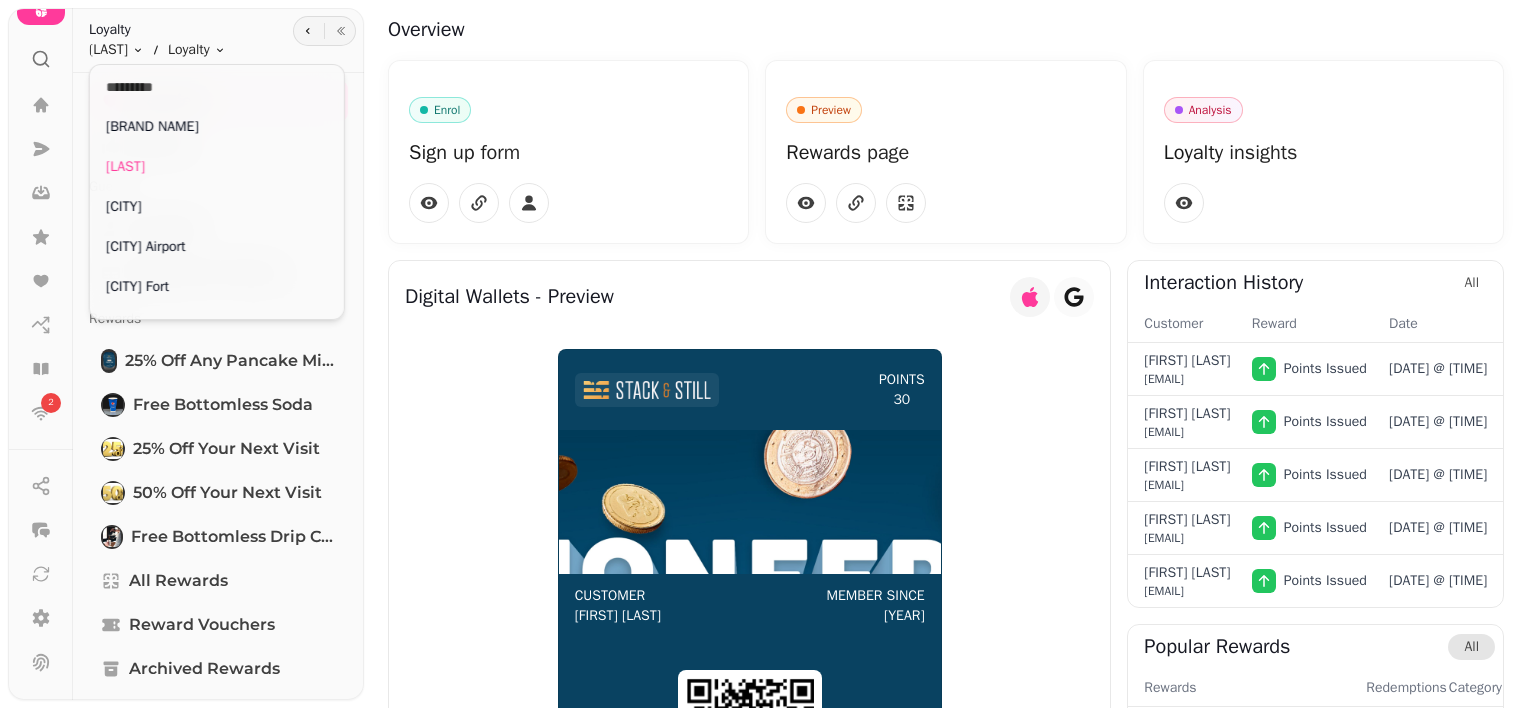 scroll, scrollTop: 69, scrollLeft: 0, axis: vertical 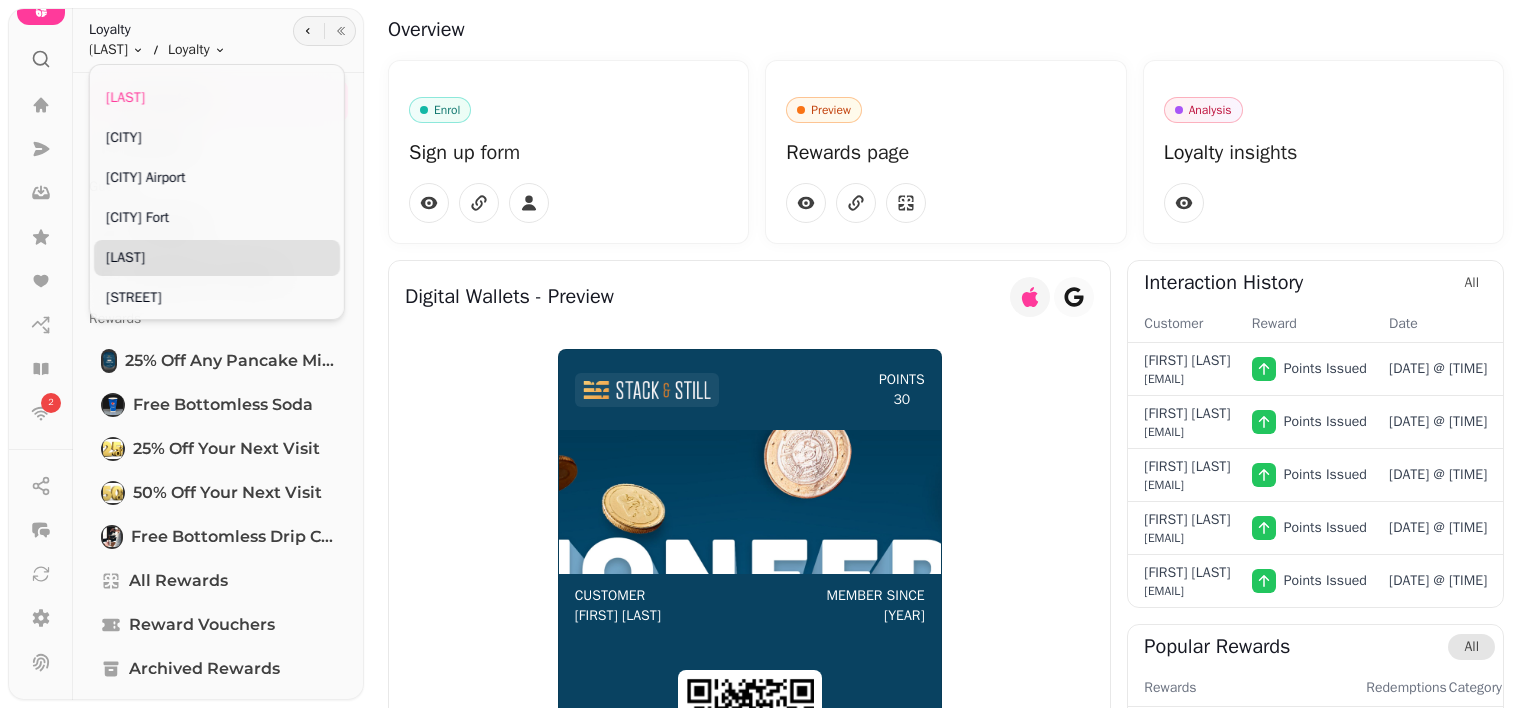 click on "[LAST]" at bounding box center [217, 258] 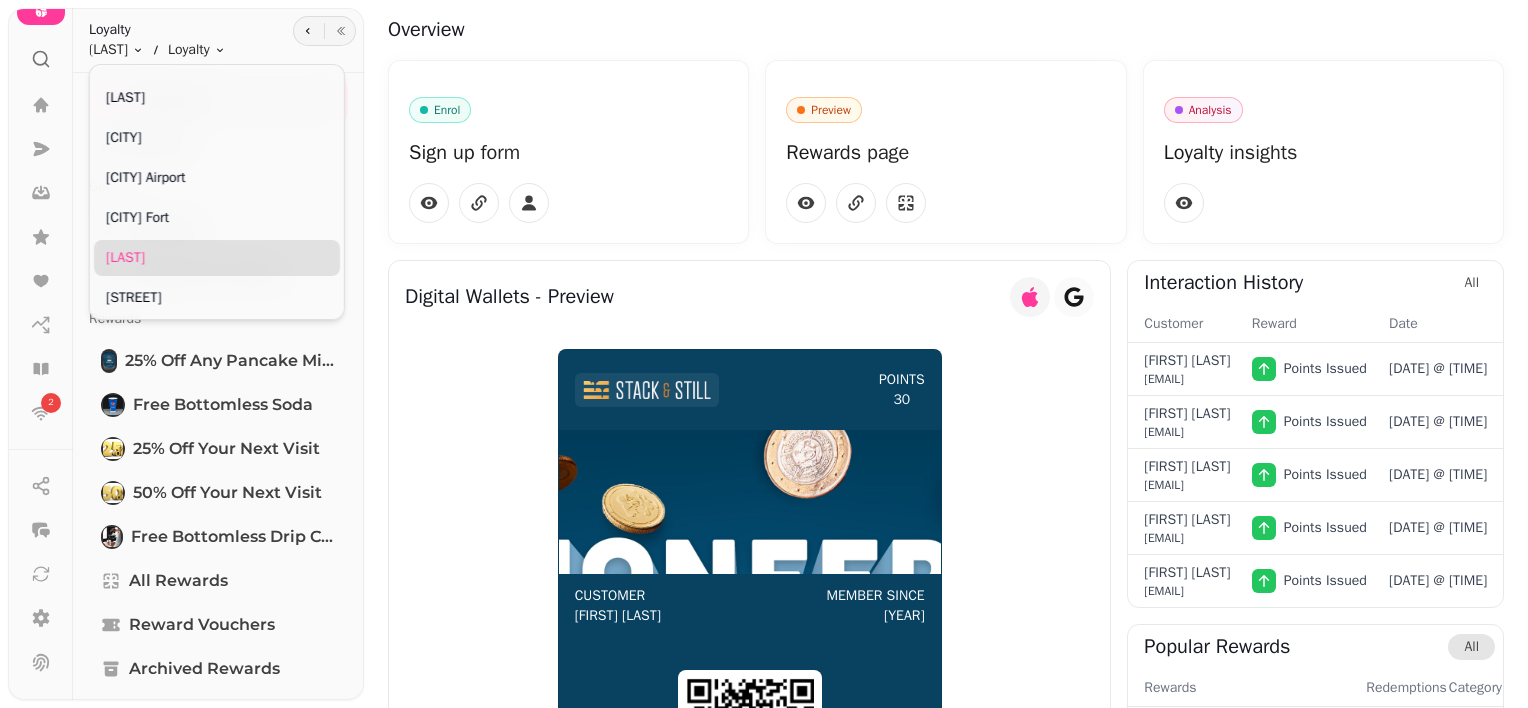 click on "[LAST]" at bounding box center [217, 258] 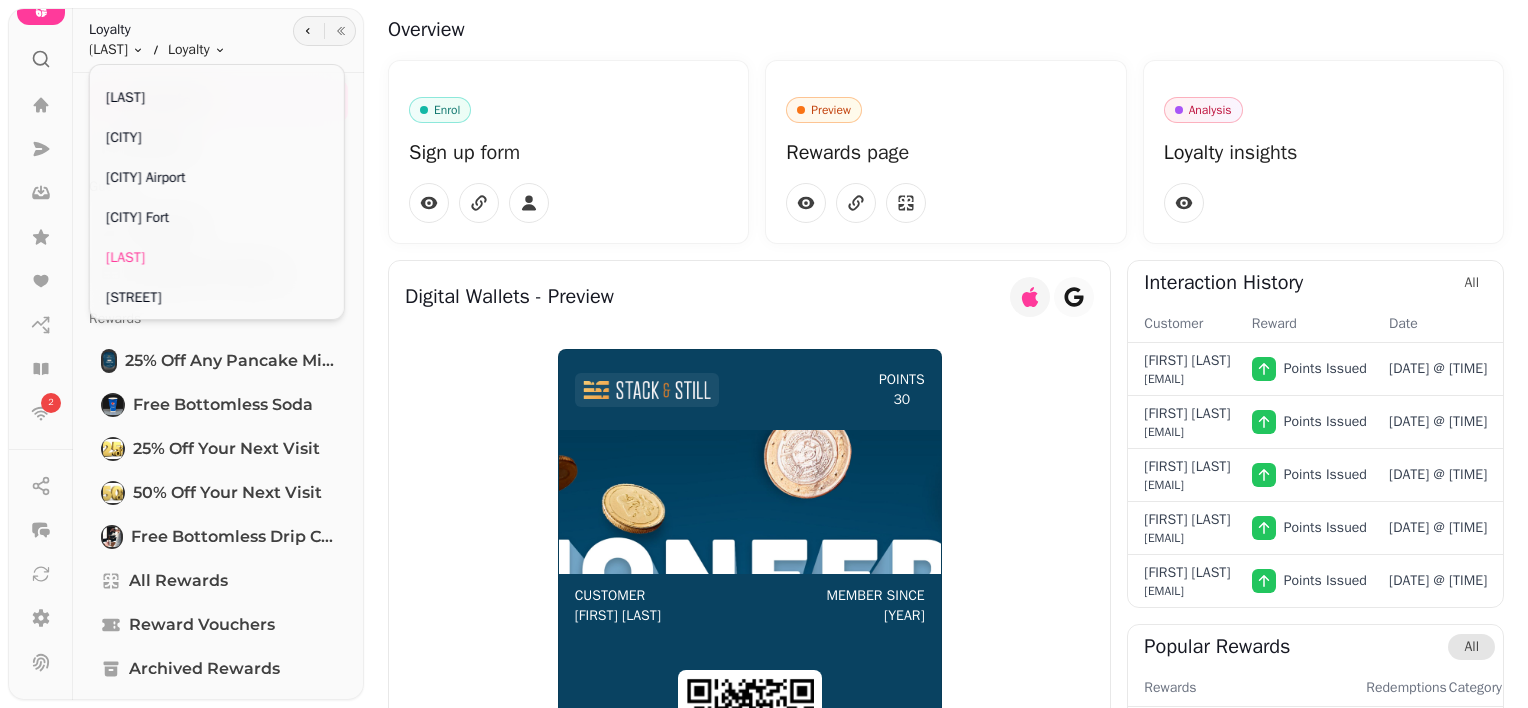 click on "Loyalty Livingston Toggle menu Loyalty Toggle menu Overview Service Guests Enrolled Interaction History Rewards 25% off any Pancake Mix or Sauce purchase Free Bottomless Soda 25% off your next visit" at bounding box center (764, 354) 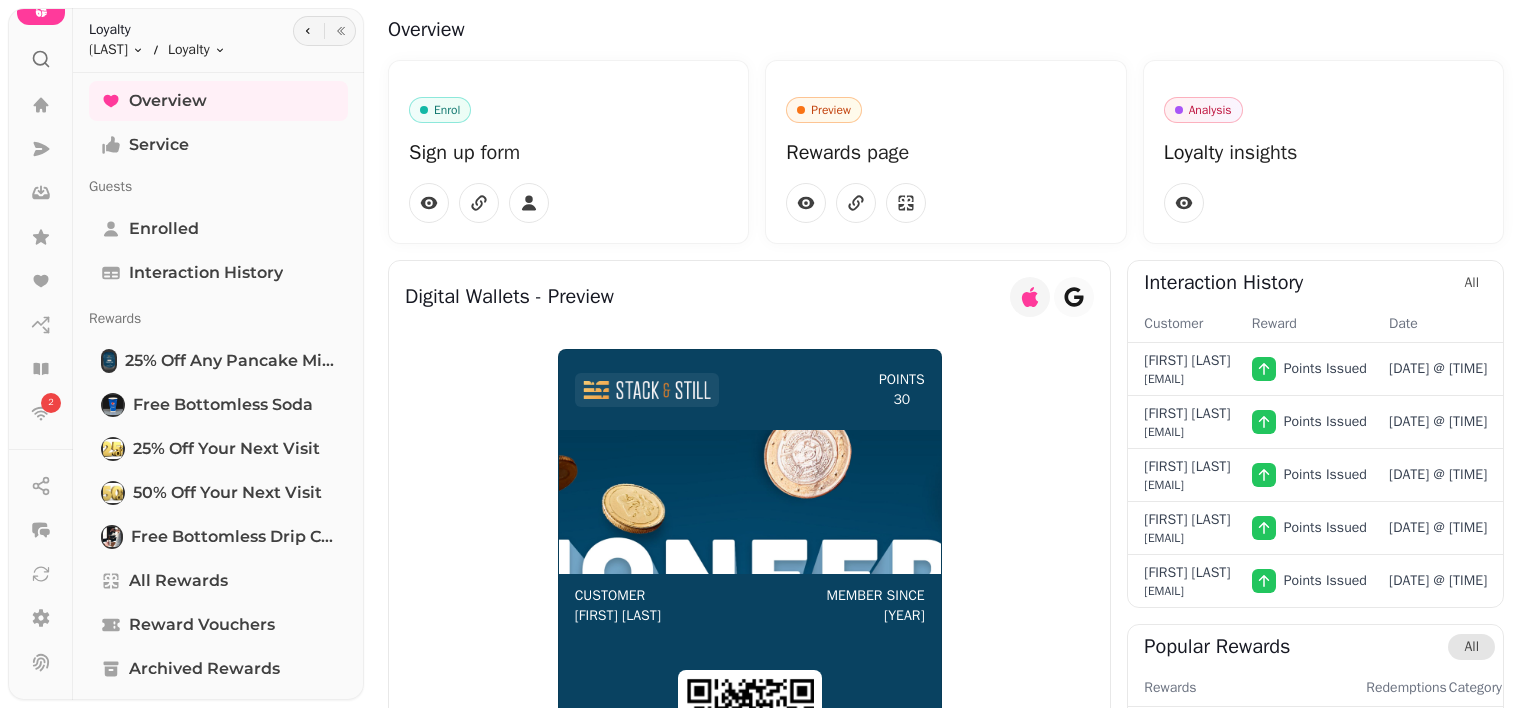type 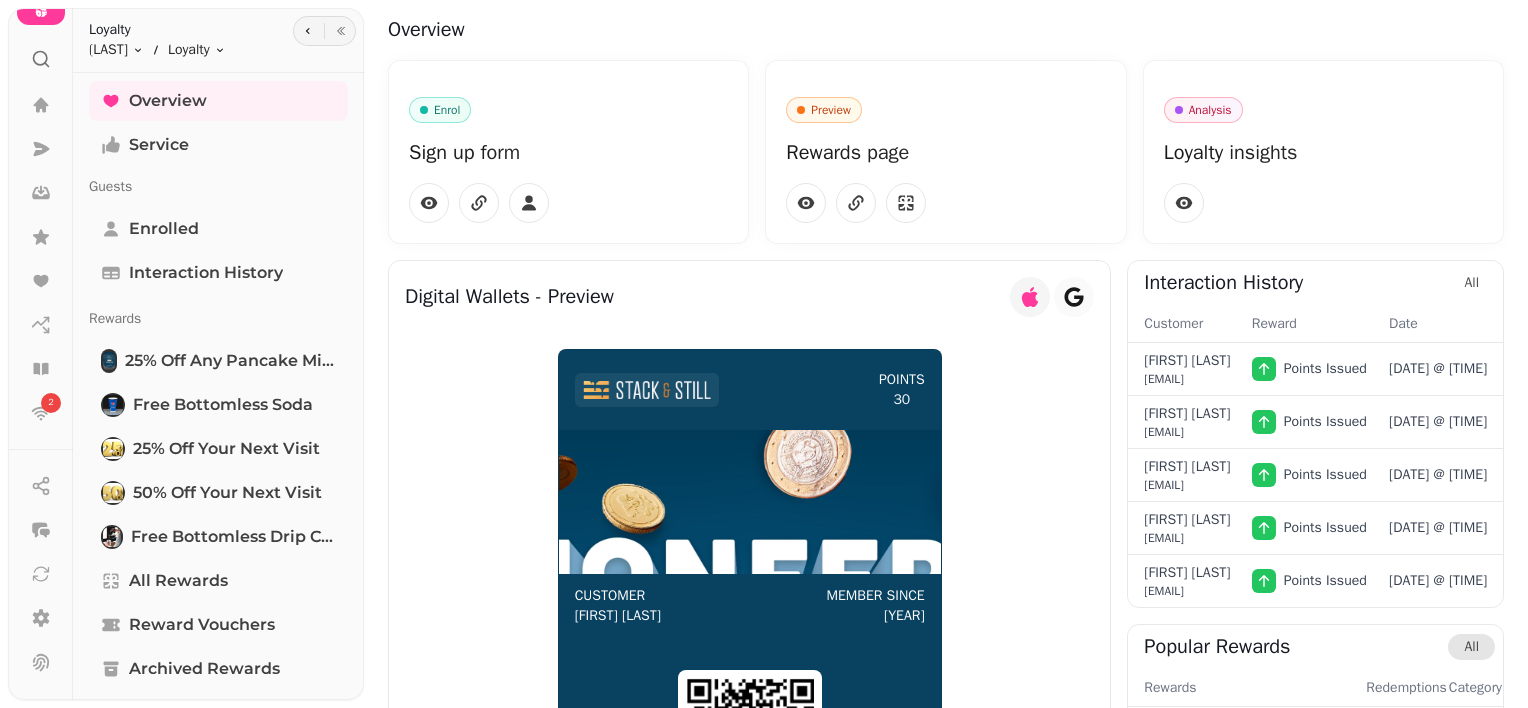 click on "Digital Wallets - Preview points 30 Customer [FIRST]   [LAST] Member since [YEAR] Interaction History All Customer Reward Date [FIRST]   [LAST] [EMAIL] Points Issued [DATE] @ [TIME] [FIRST]   [LAST] [EMAIL] Points Issued [DATE] @ [TIME] [FIRST]   [LAST] [EMAIL] Points Issued [DATE] @ [TIME] [FIRST]   [LAST] [EMAIL] Points Issued [DATE] @ [TIME] [FIRST]   [LAST] [EMAIL] Points Issued [DATE] @ [TIME] Popular Rewards All Rewards Redemptions Category 1 .  50% off your next visi ... 32 Food 2 .  25% off any Pancake Mi ... 19 Food 3 .  25% off your next visi ... 12 Food 4 .  Free Bottomless Drip C ... 6 Food 5 .  Free Bottomless Soda 3 Food" at bounding box center (946, 616) 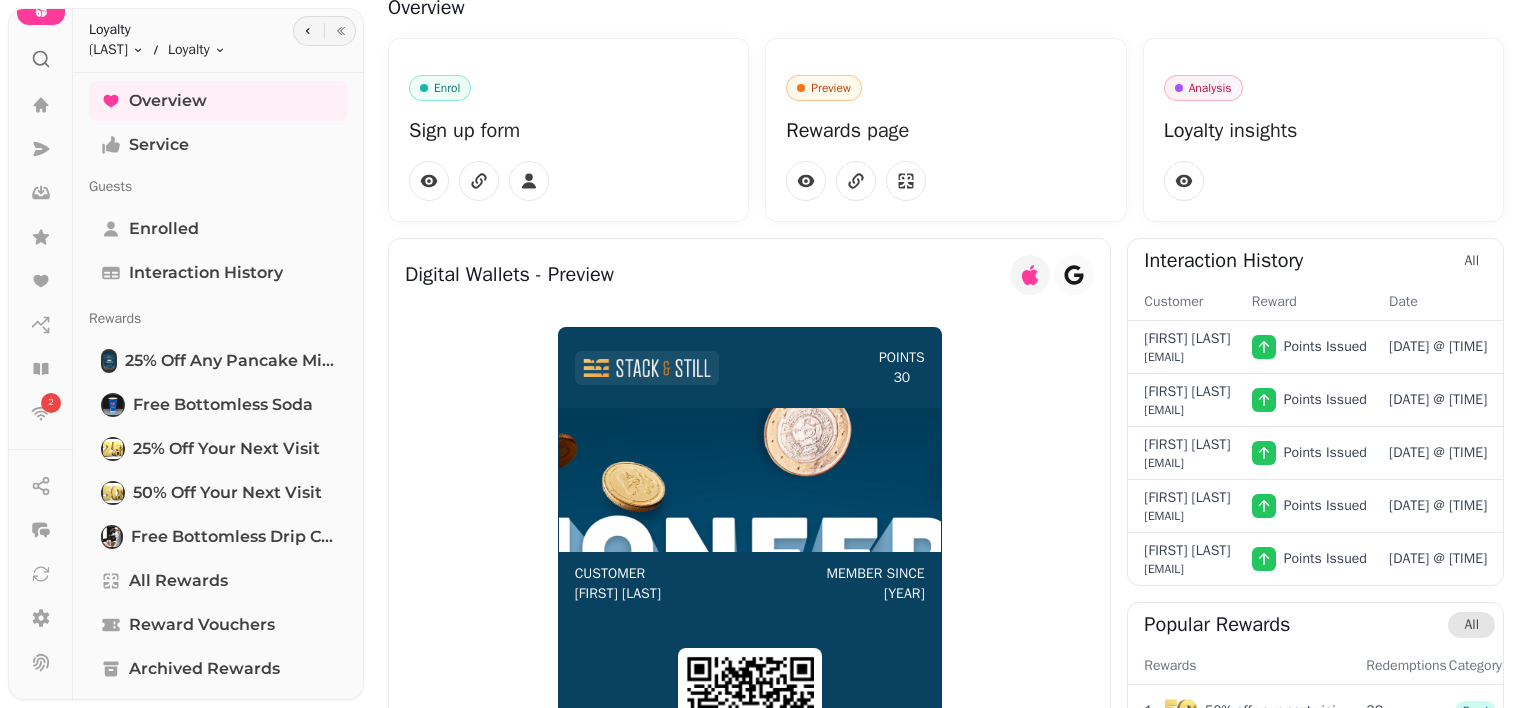 scroll, scrollTop: 0, scrollLeft: 0, axis: both 